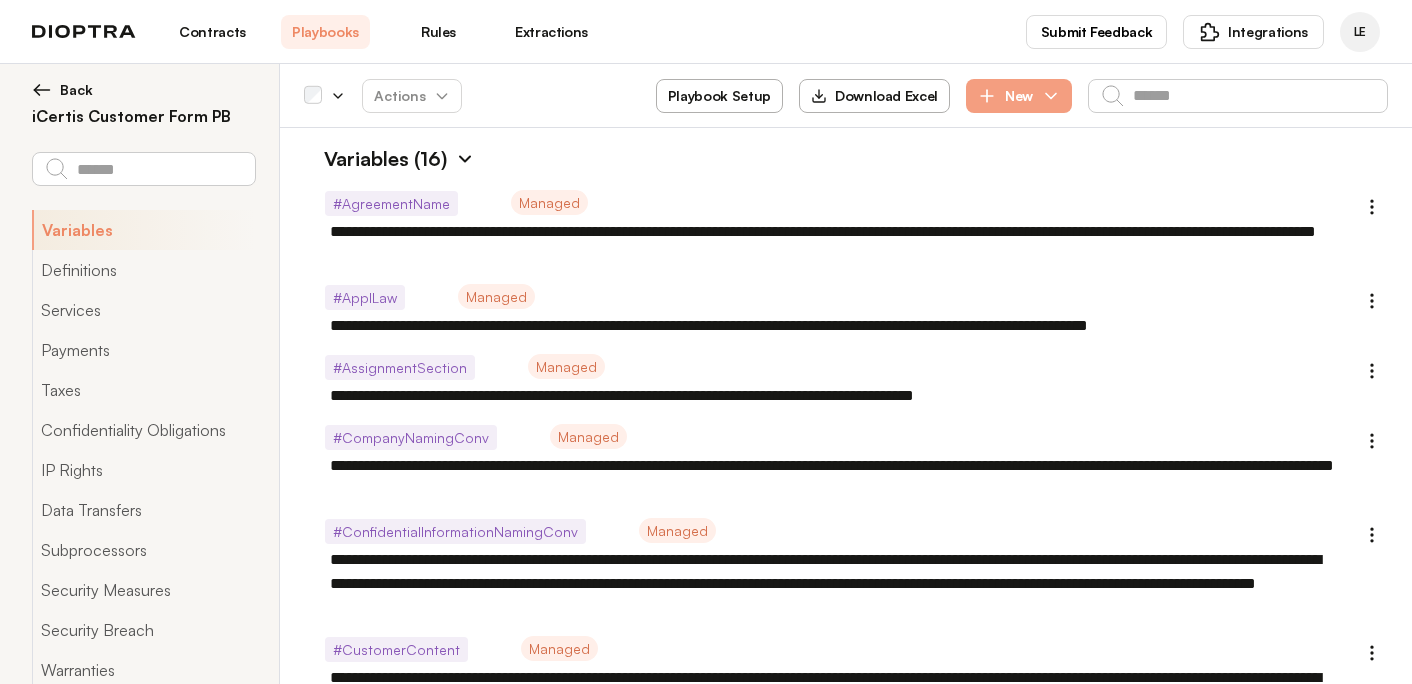 scroll, scrollTop: 0, scrollLeft: 0, axis: both 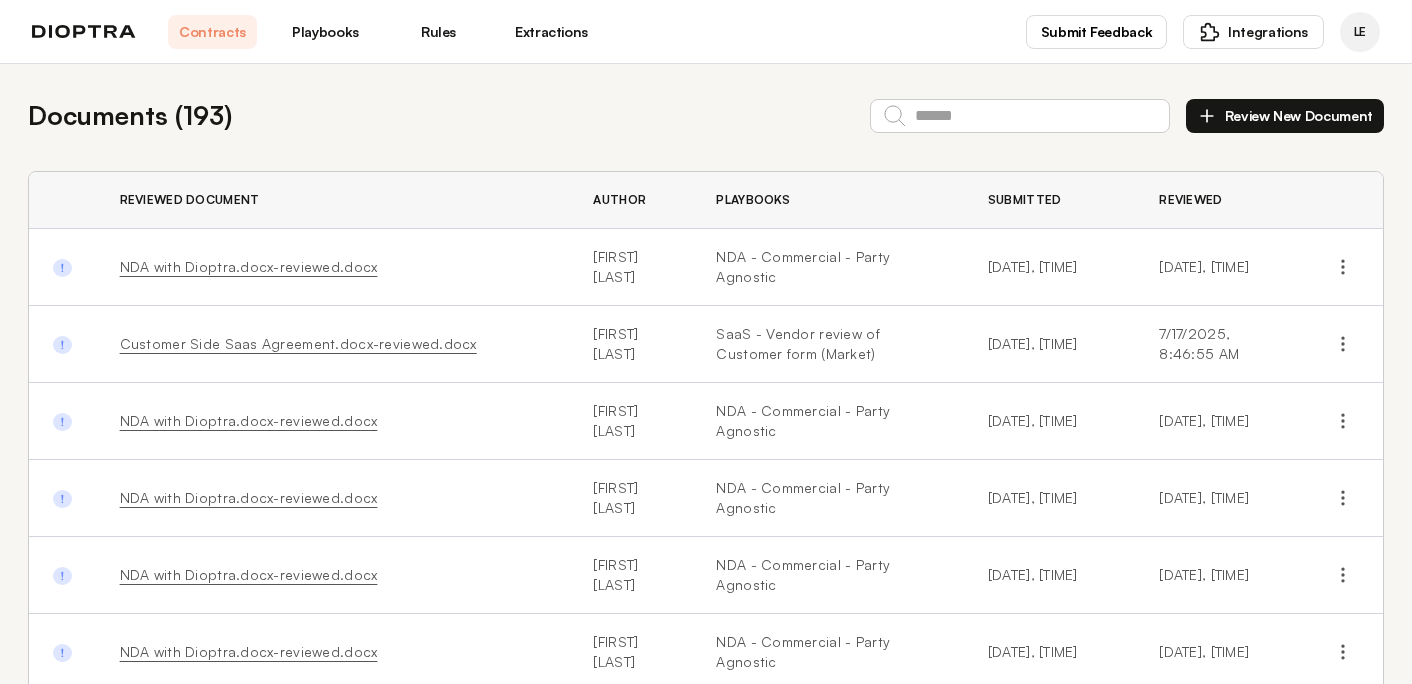 click on "Playbooks" at bounding box center [325, 32] 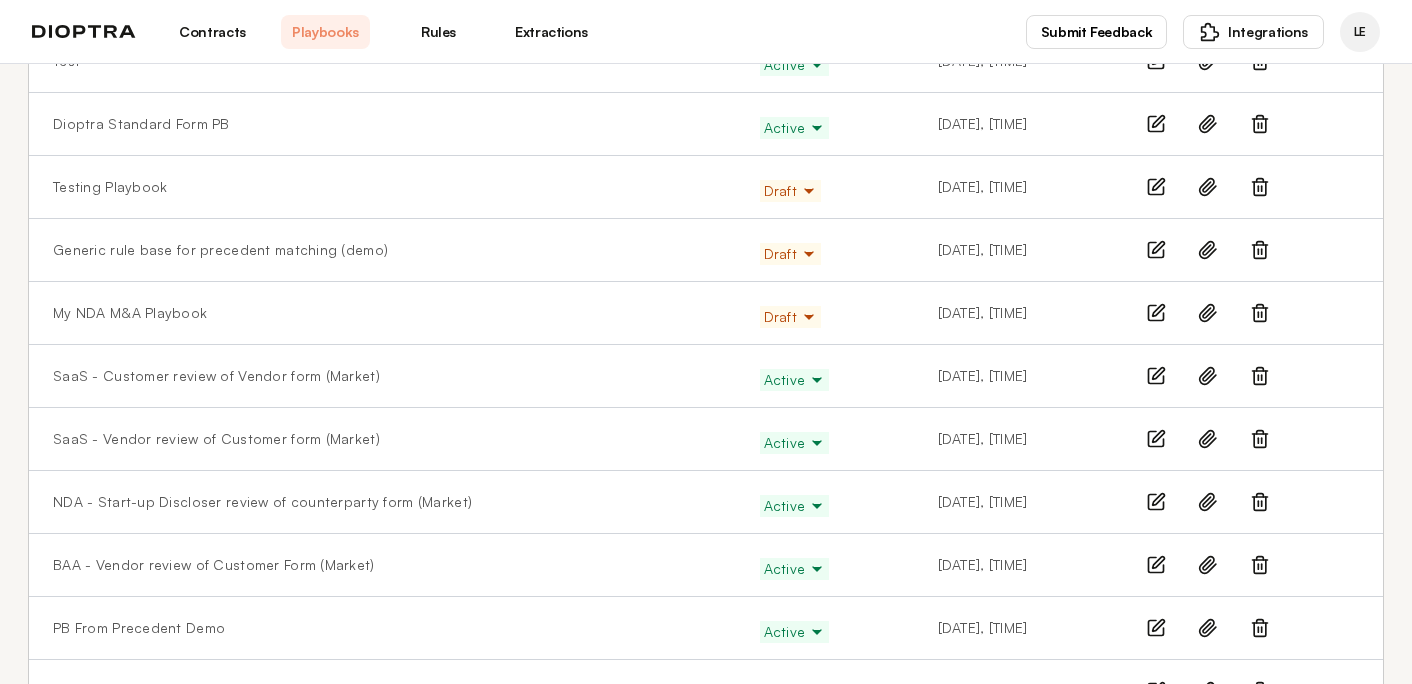 scroll, scrollTop: 274, scrollLeft: 0, axis: vertical 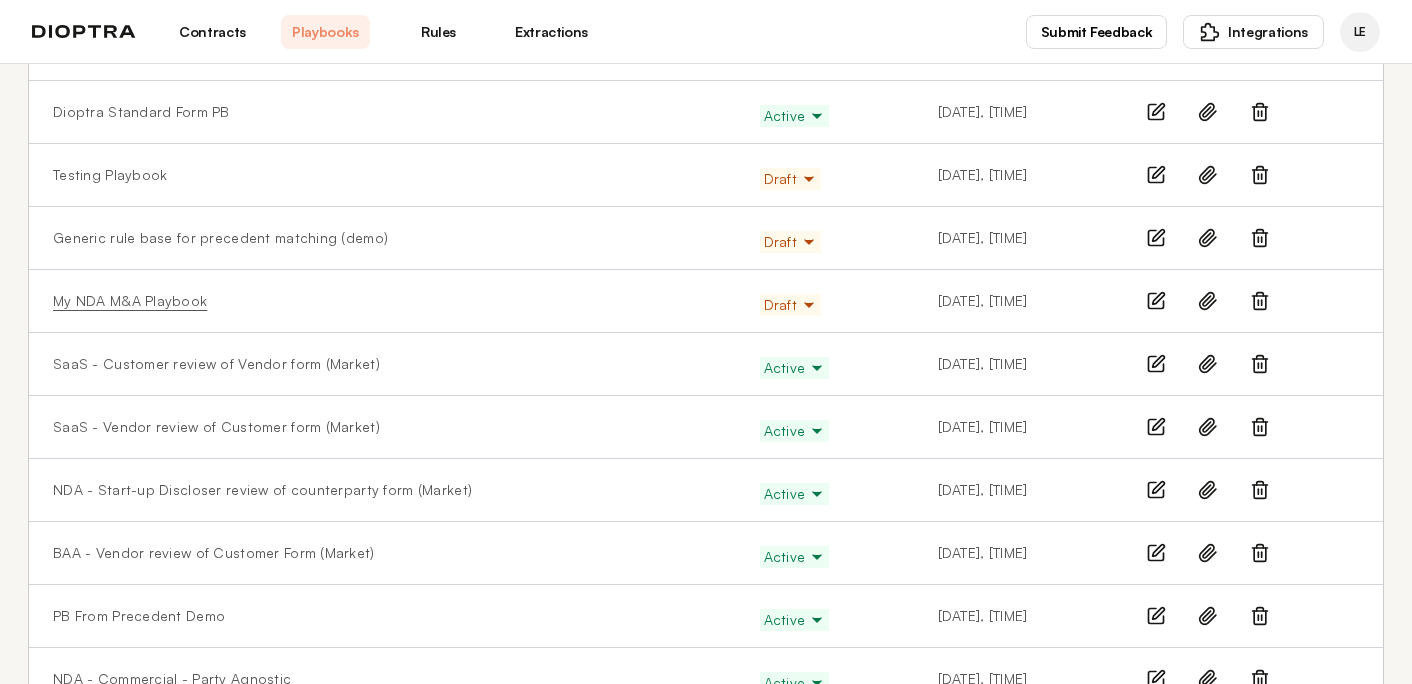 click on "My NDA M&A Playbook" at bounding box center (130, 301) 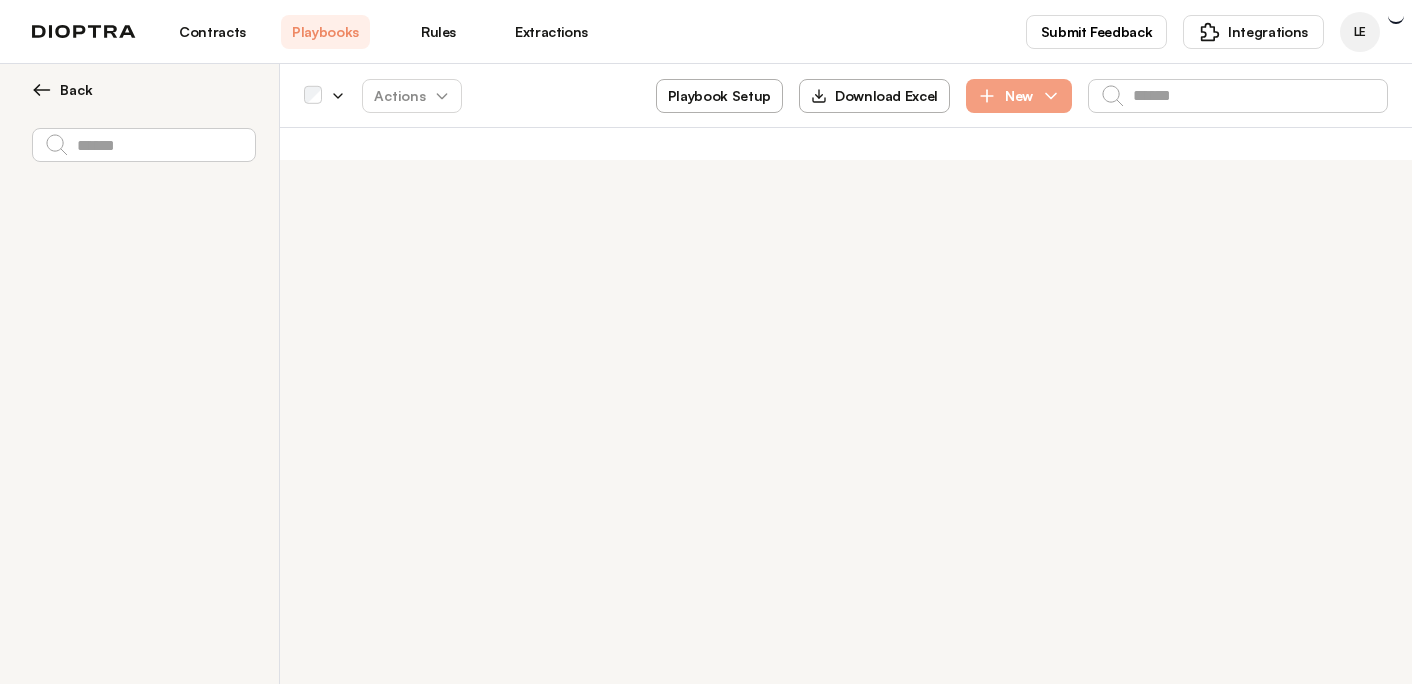 scroll, scrollTop: 0, scrollLeft: 0, axis: both 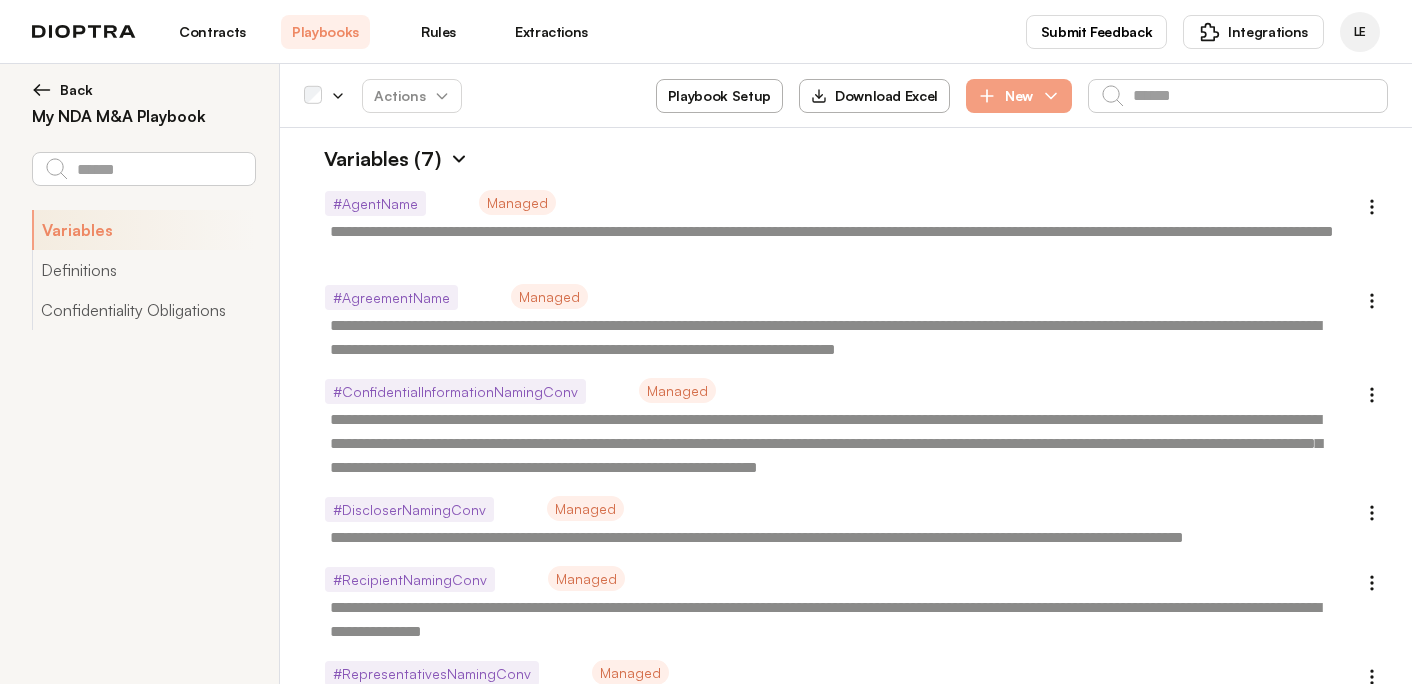 click on "Back" at bounding box center [76, 90] 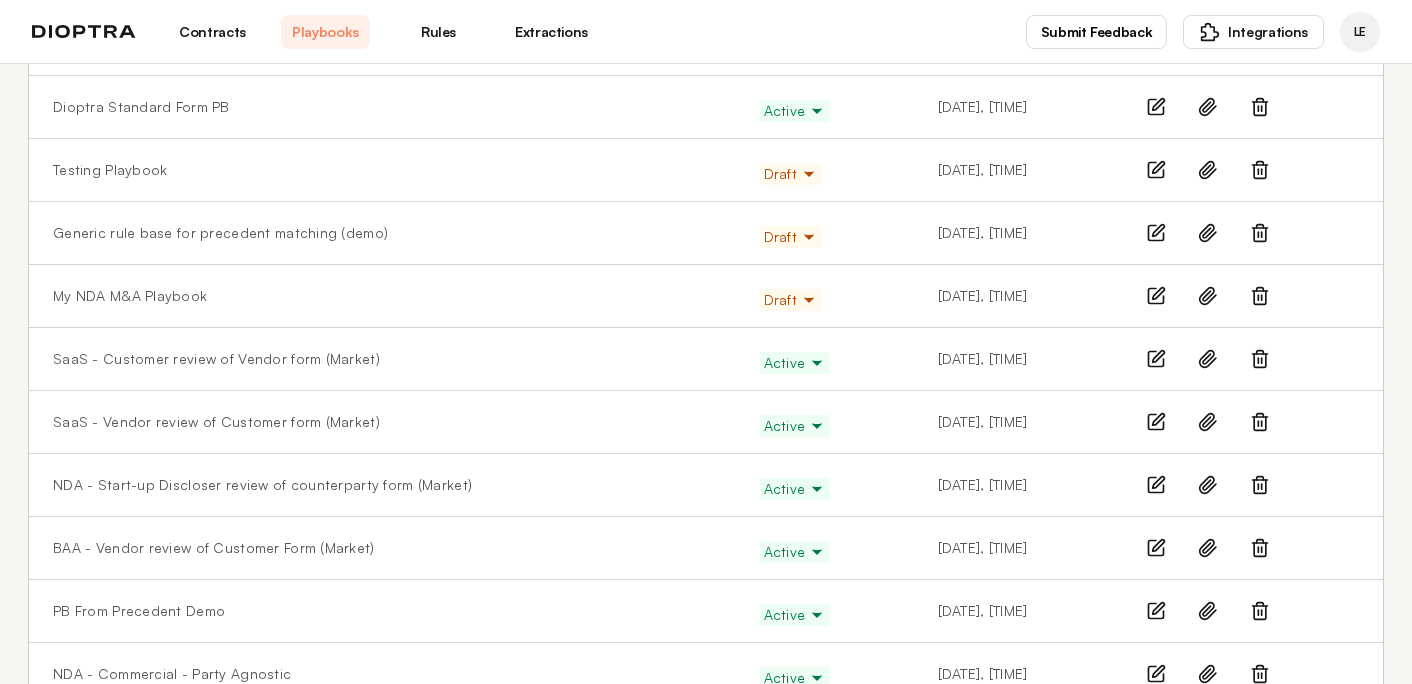 scroll, scrollTop: 334, scrollLeft: 0, axis: vertical 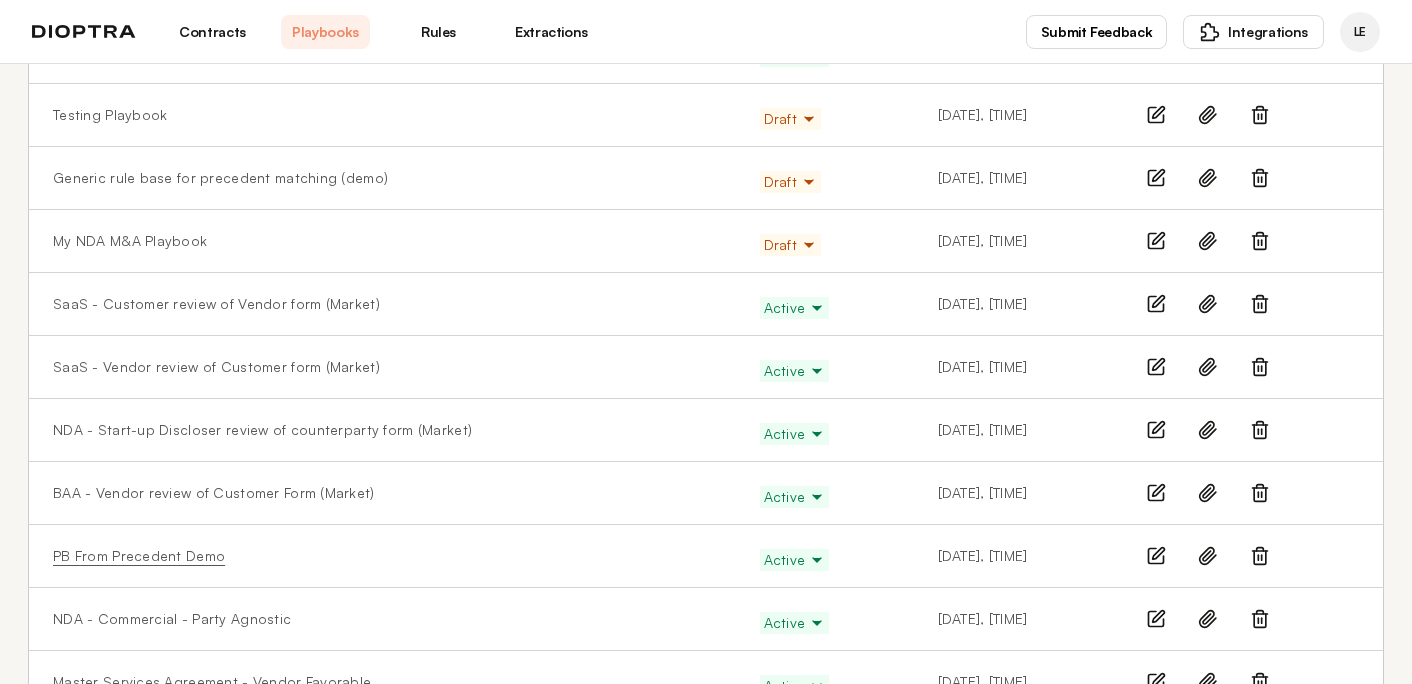 click on "PB From Precedent Demo" at bounding box center [139, 556] 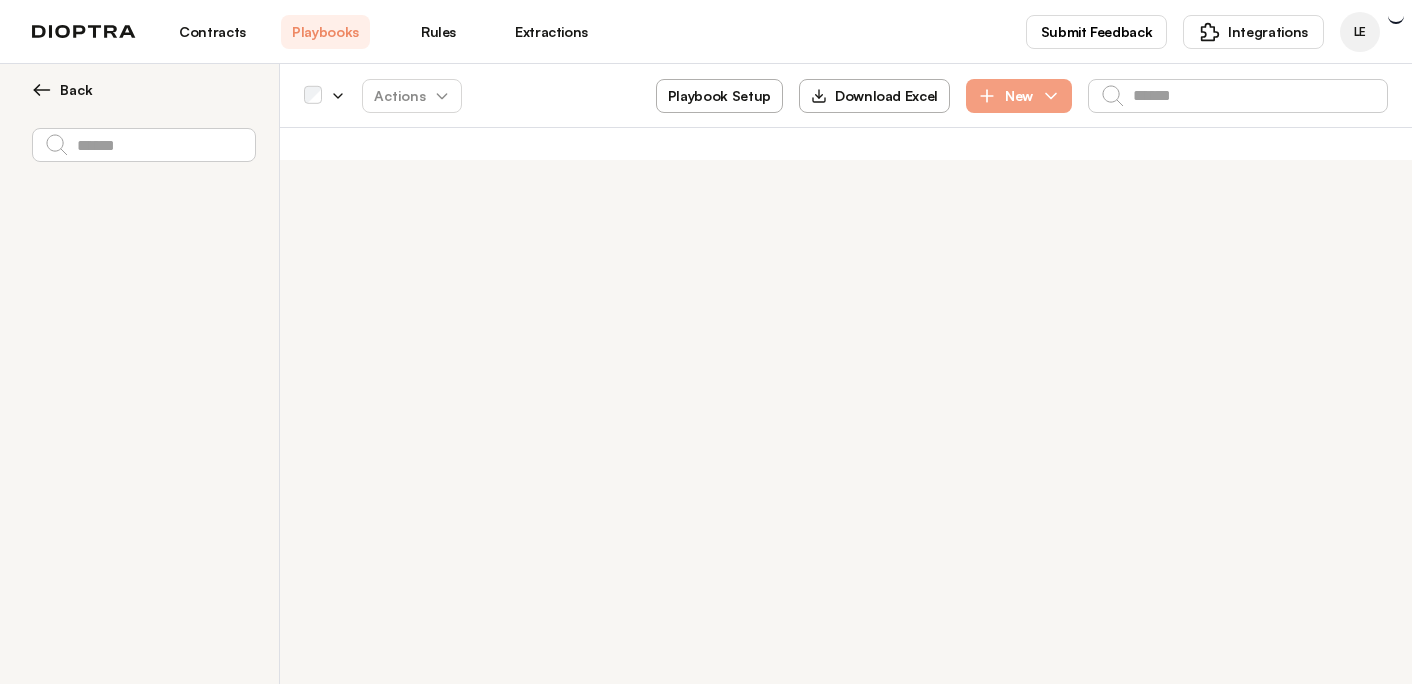 scroll, scrollTop: 0, scrollLeft: 0, axis: both 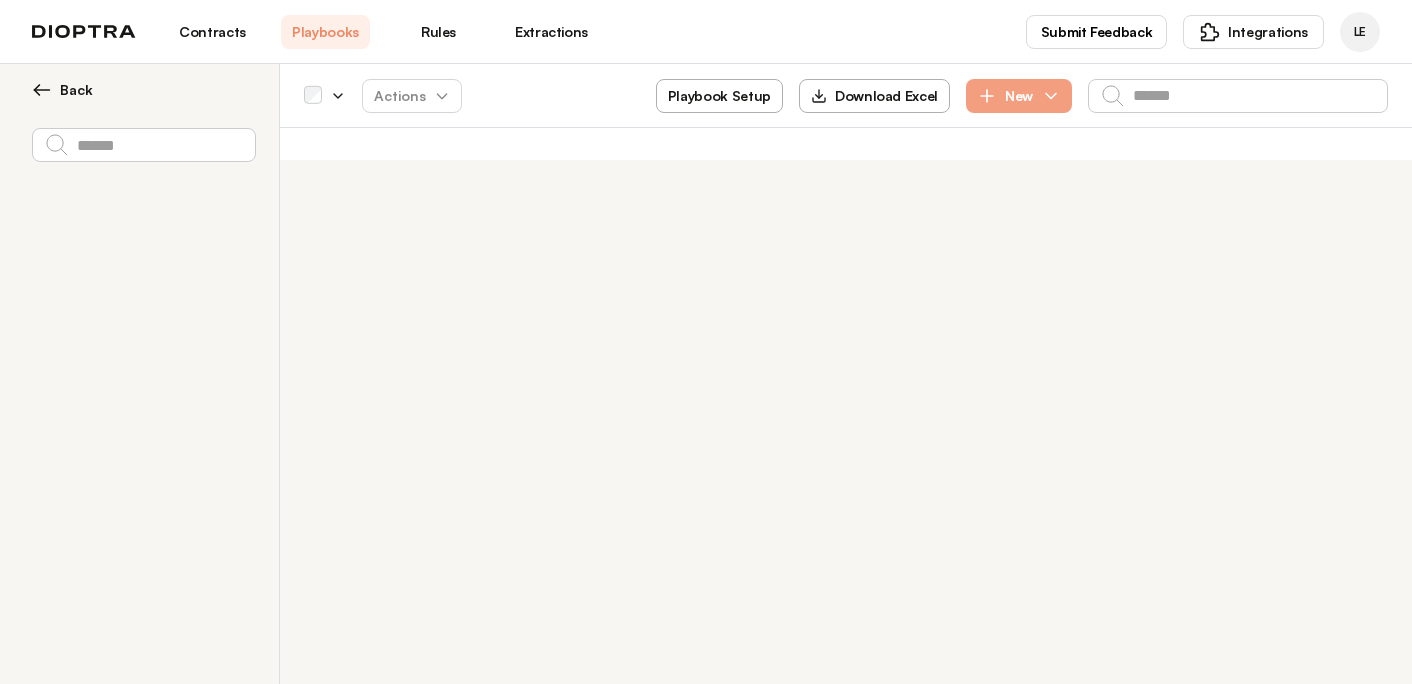 type on "*" 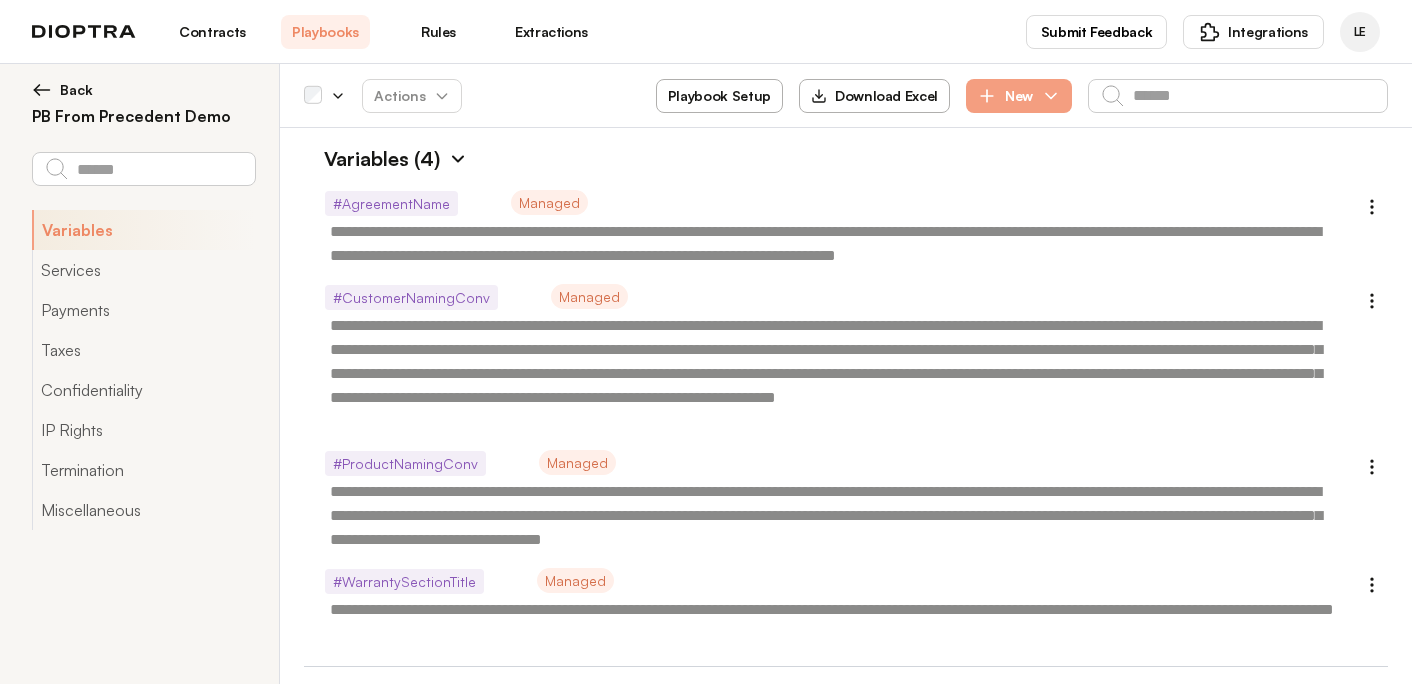 click on "Playbook Setup" at bounding box center [719, 96] 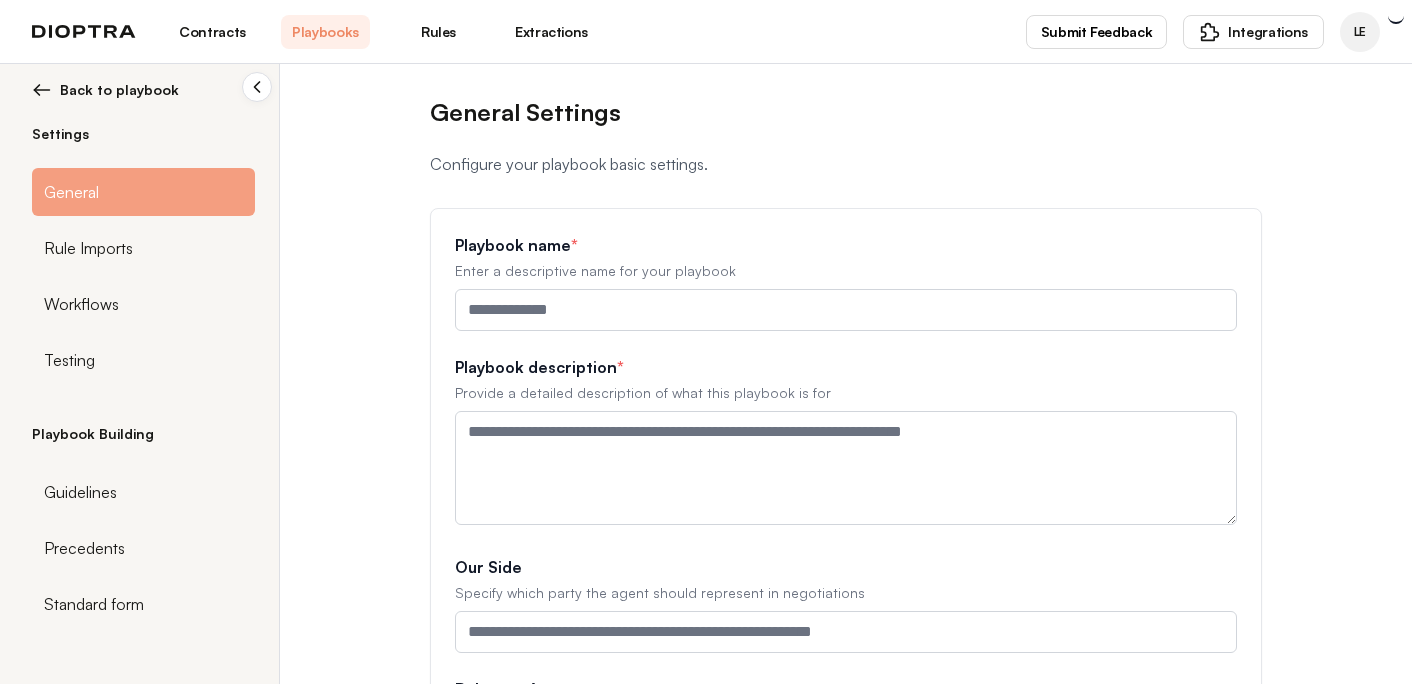 type on "**********" 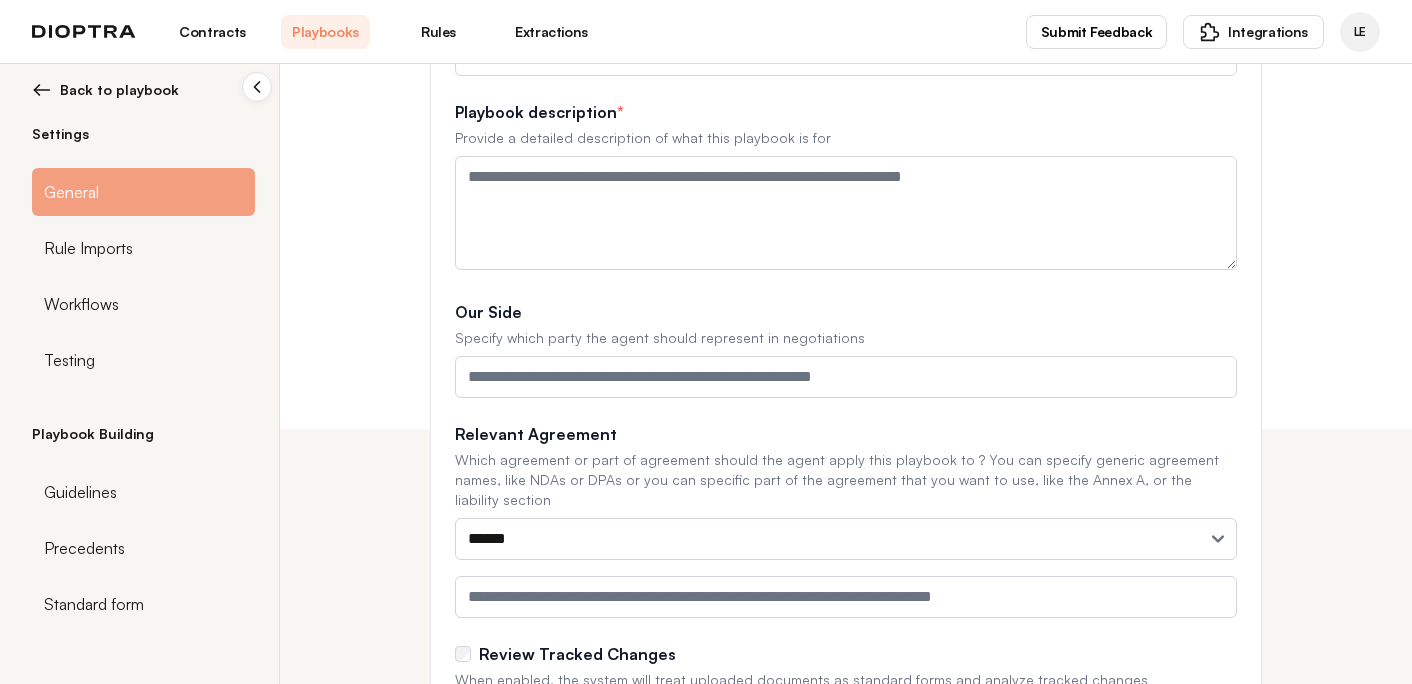 scroll, scrollTop: 182, scrollLeft: 0, axis: vertical 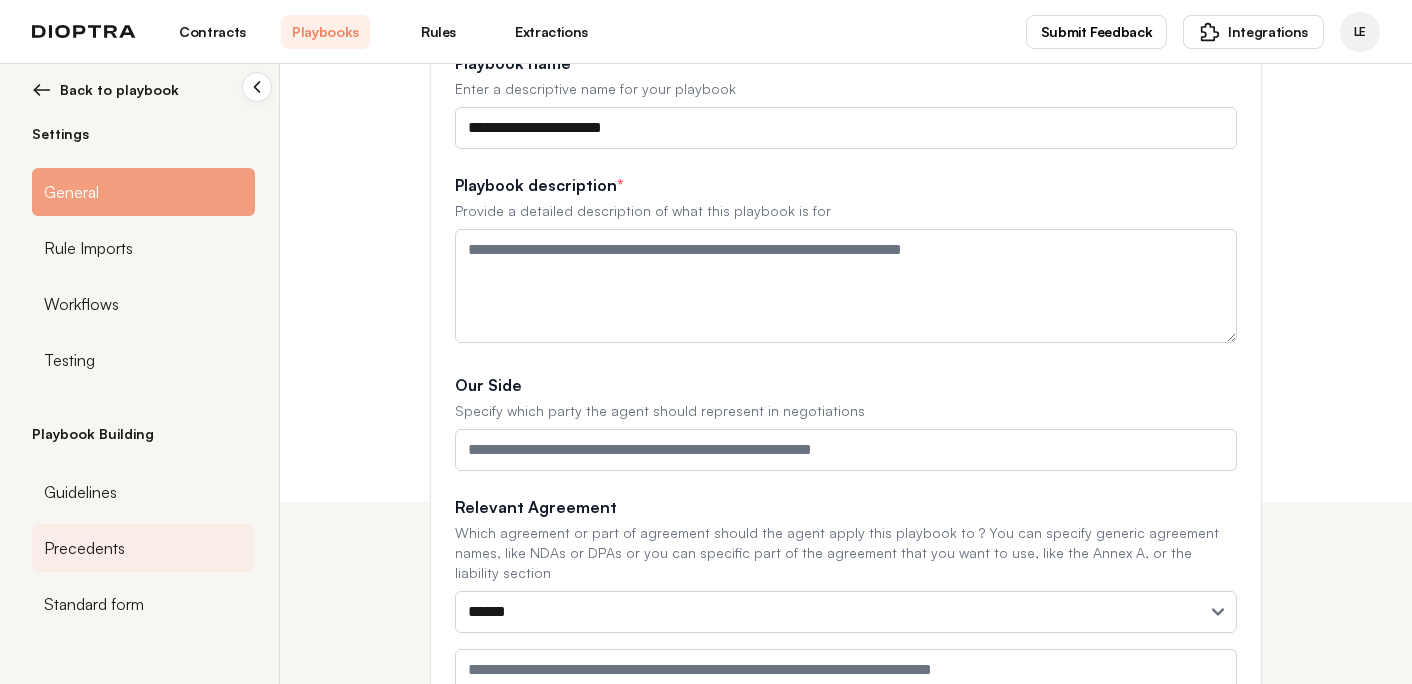 click on "Precedents" at bounding box center (84, 548) 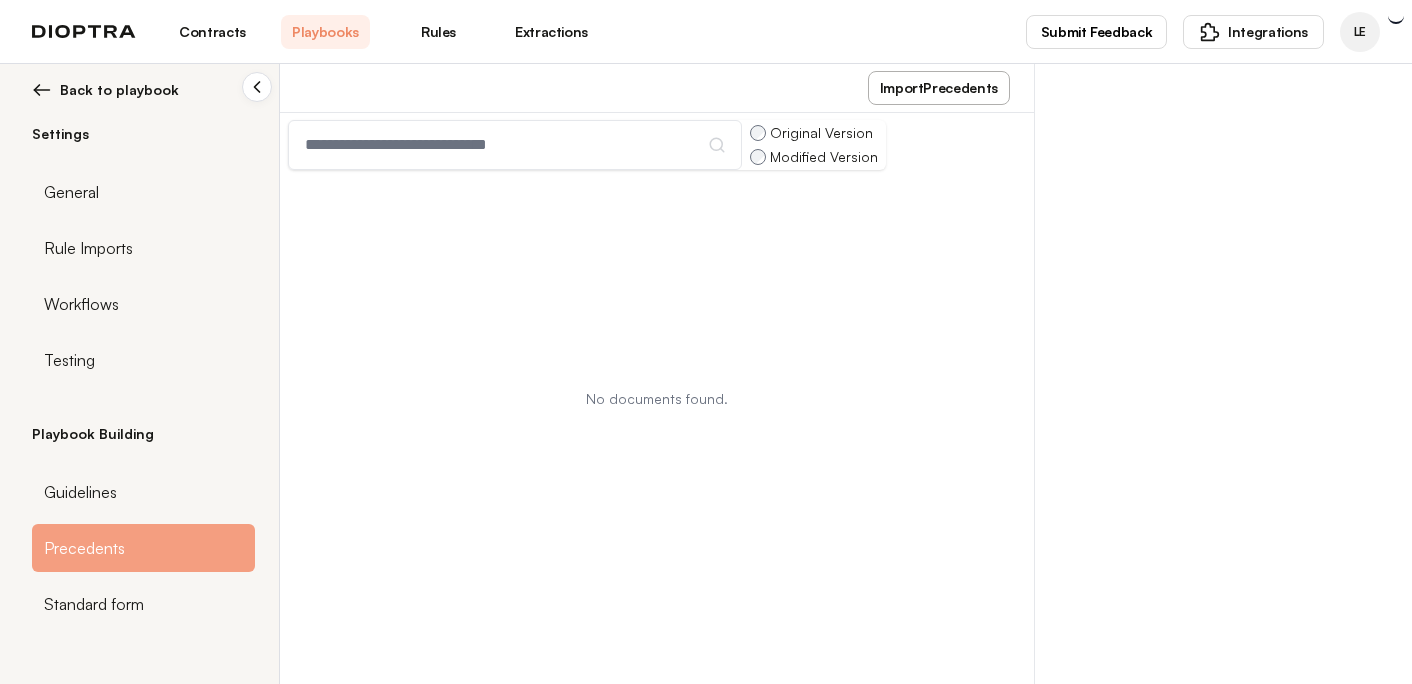 scroll, scrollTop: 0, scrollLeft: 0, axis: both 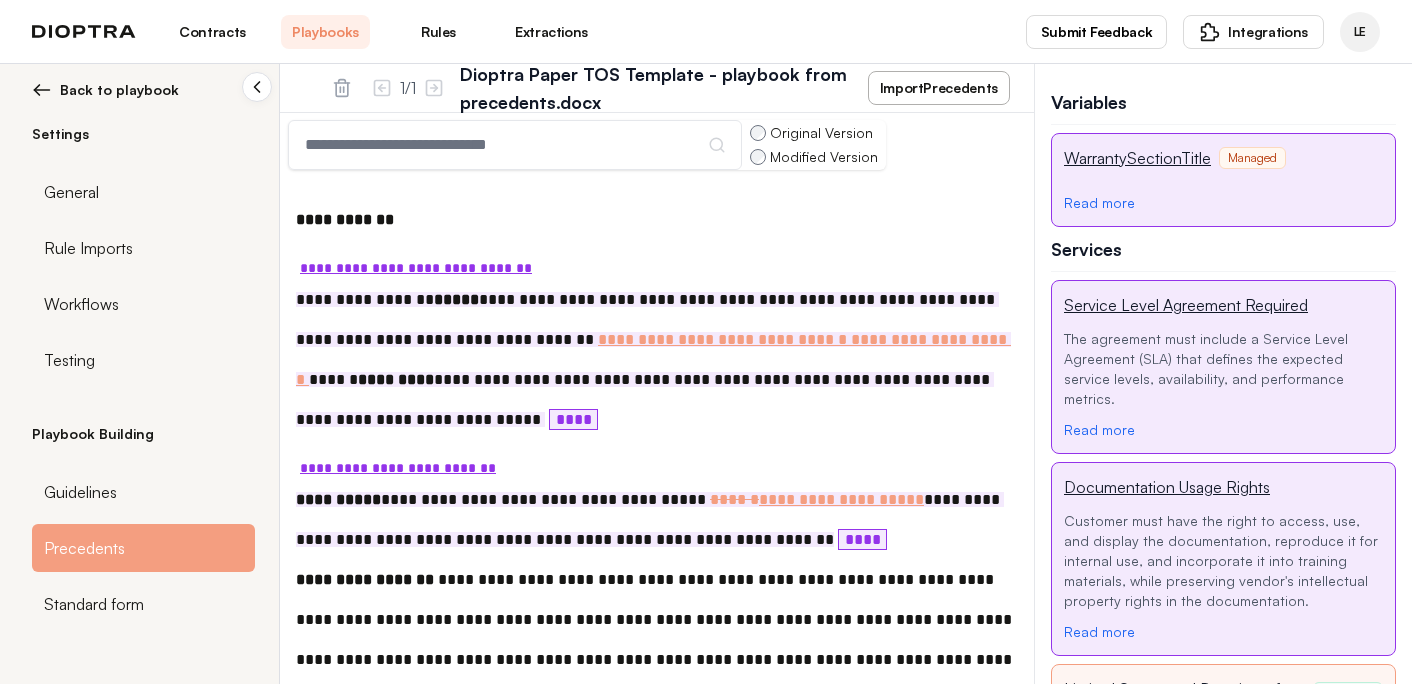 click on "****" at bounding box center (573, 419) 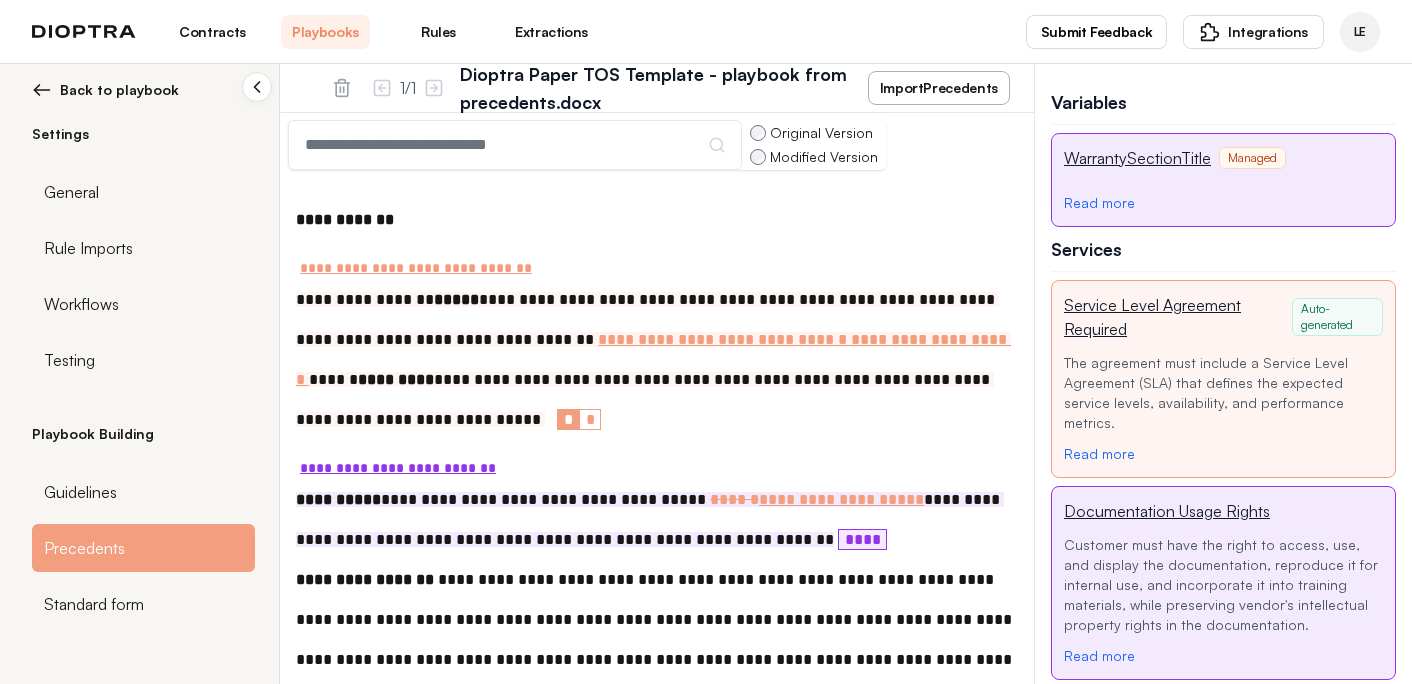 scroll, scrollTop: 1417, scrollLeft: 0, axis: vertical 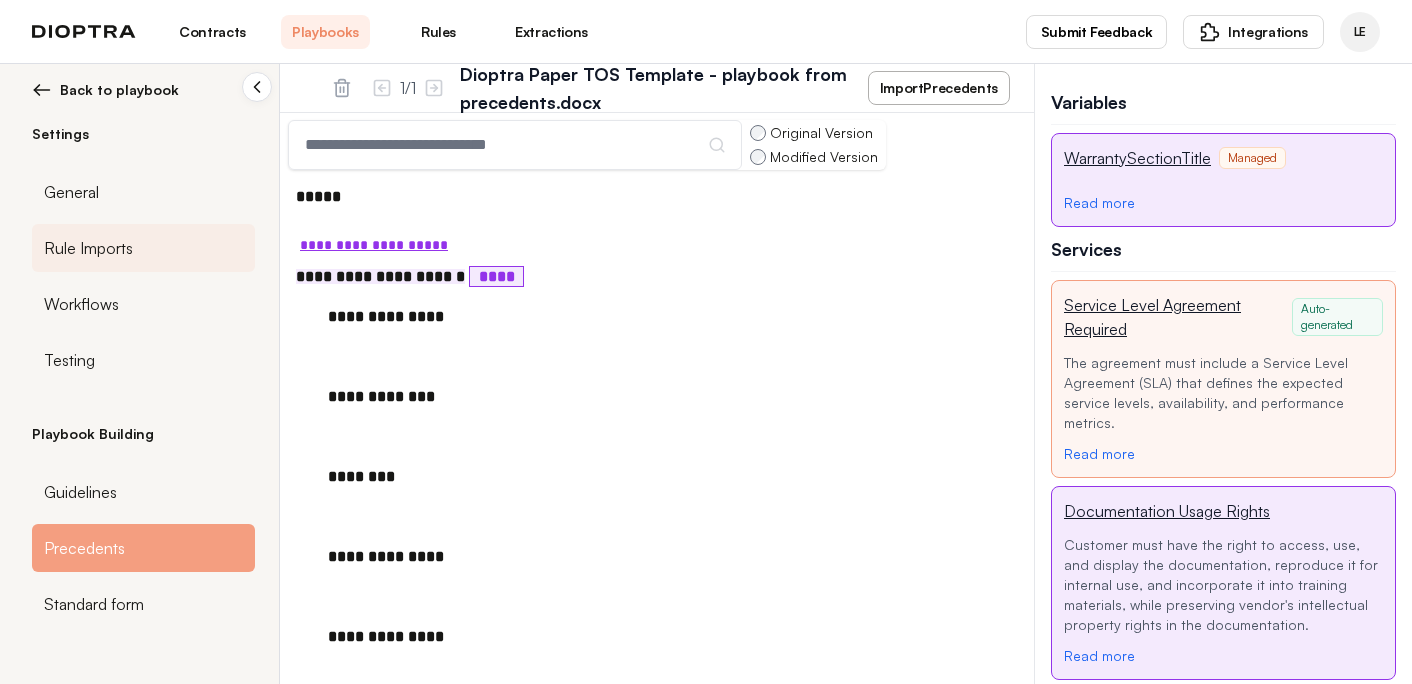 click on "Rule Imports" at bounding box center (143, 248) 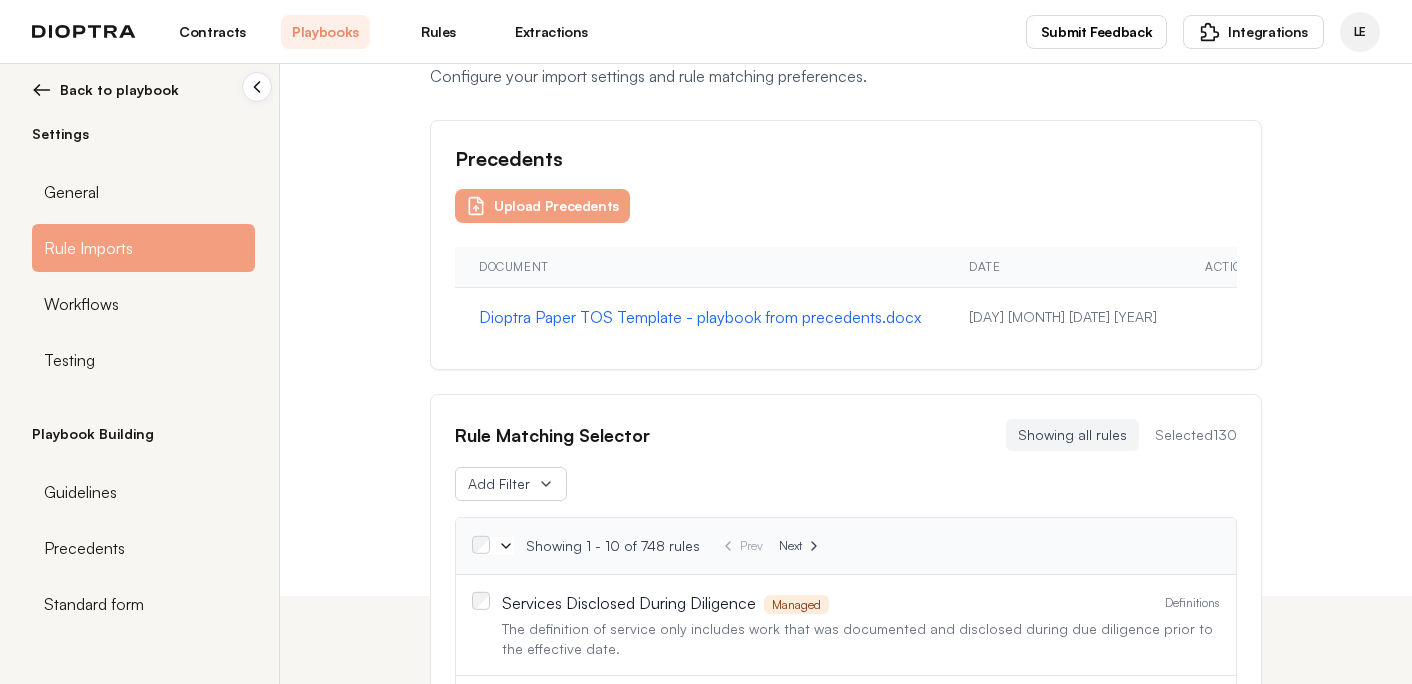 scroll, scrollTop: 68, scrollLeft: 0, axis: vertical 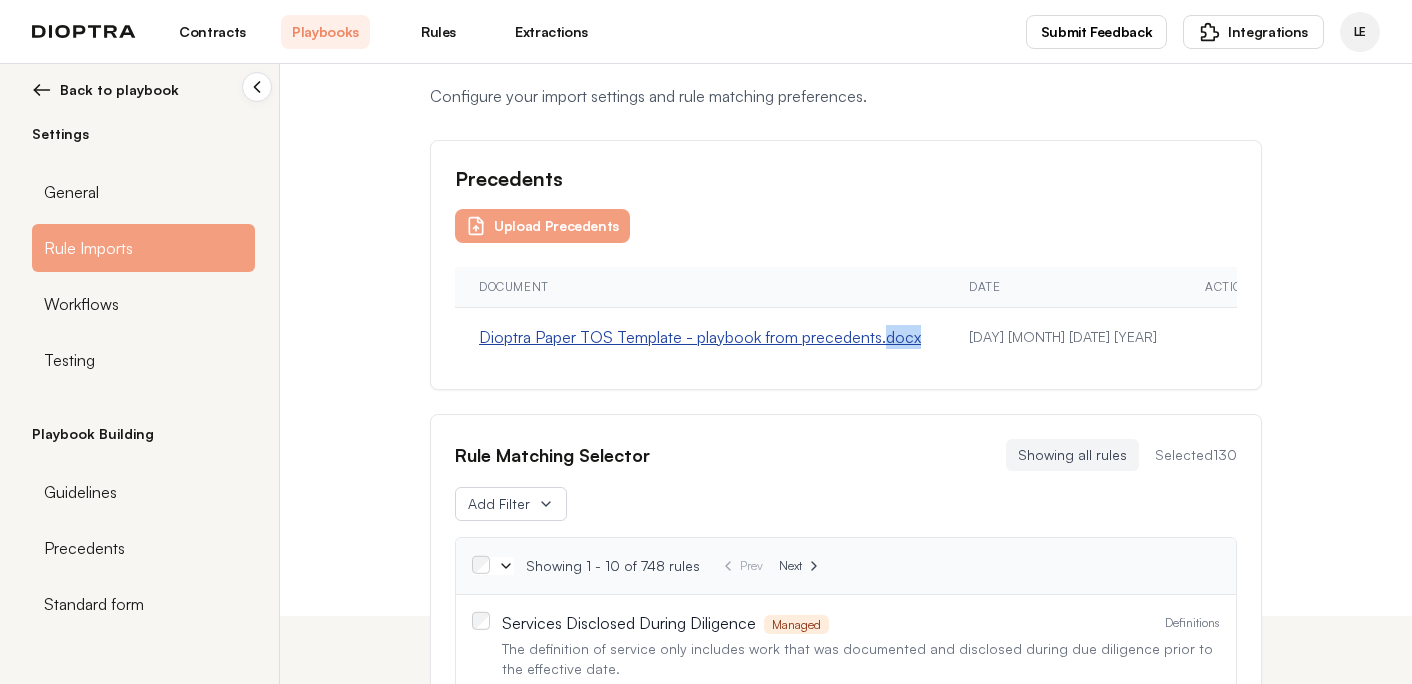 click on "Dioptra Paper TOS Template - playbook from precedents.docx" at bounding box center [700, 337] 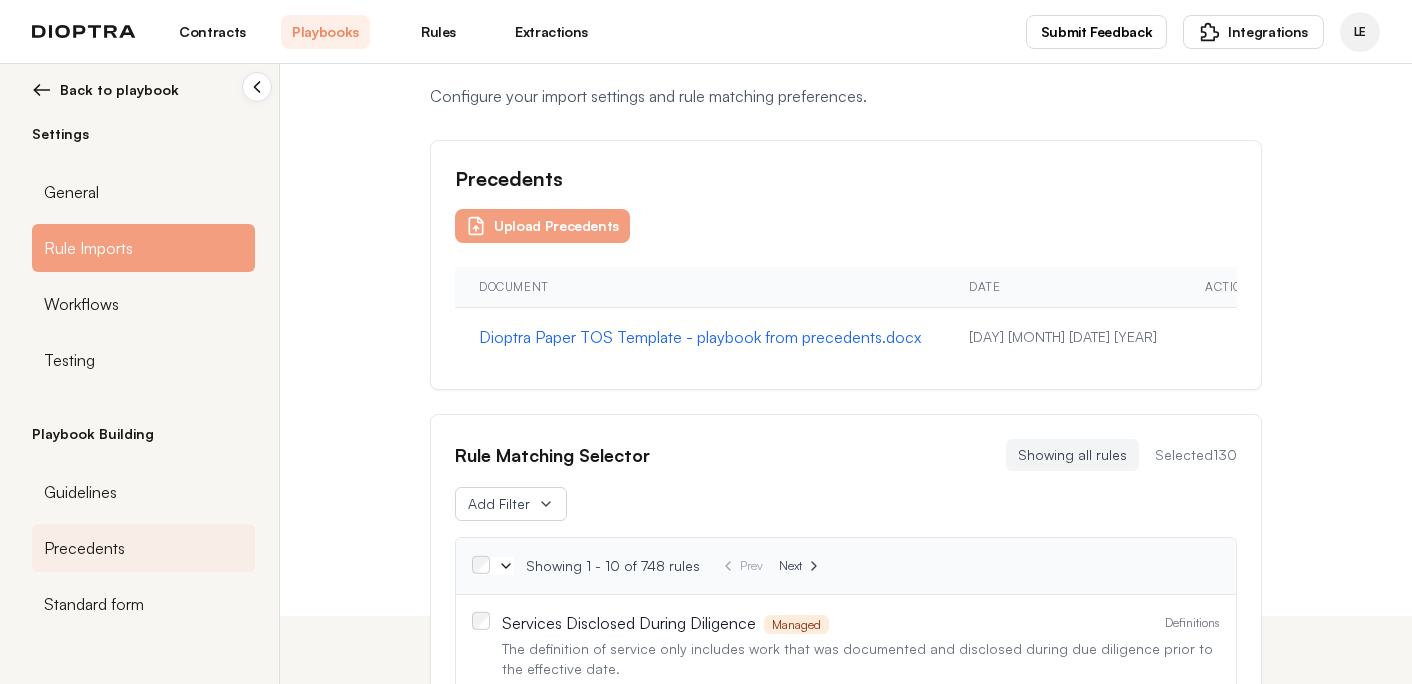 click on "Precedents" at bounding box center [143, 548] 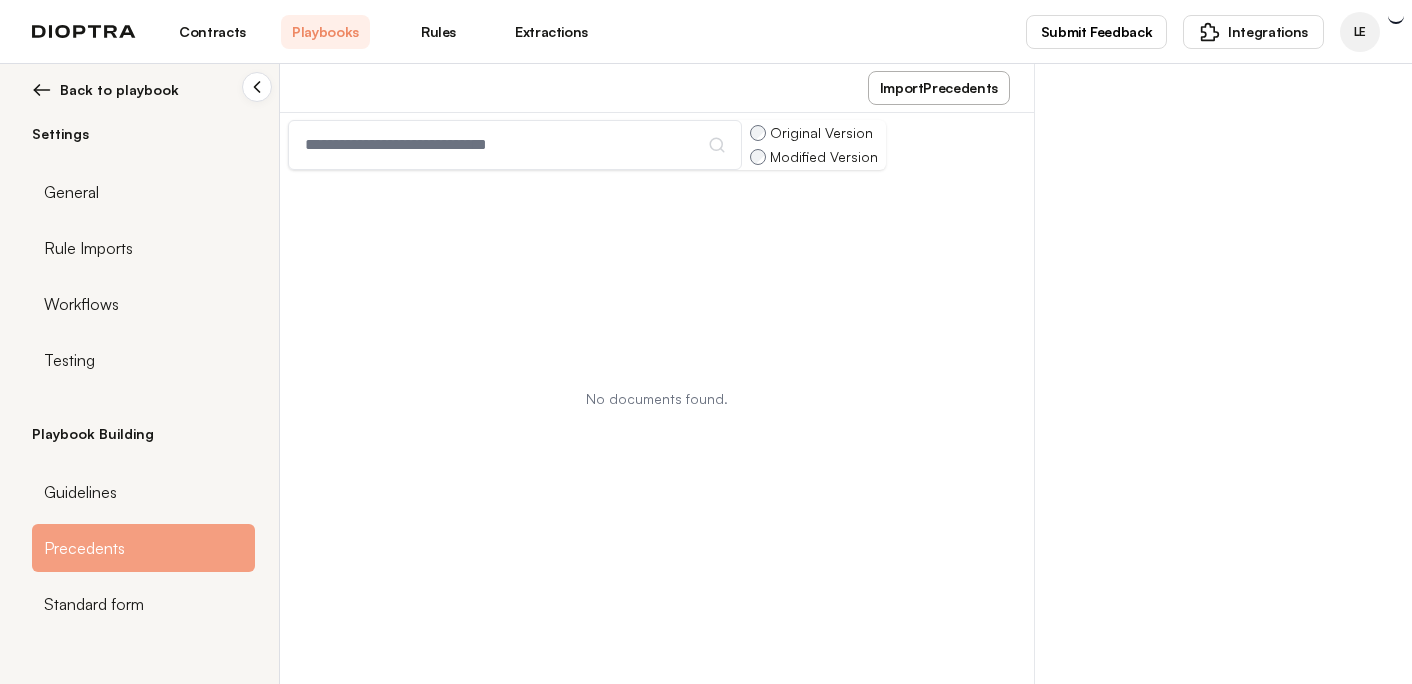 scroll, scrollTop: 0, scrollLeft: 0, axis: both 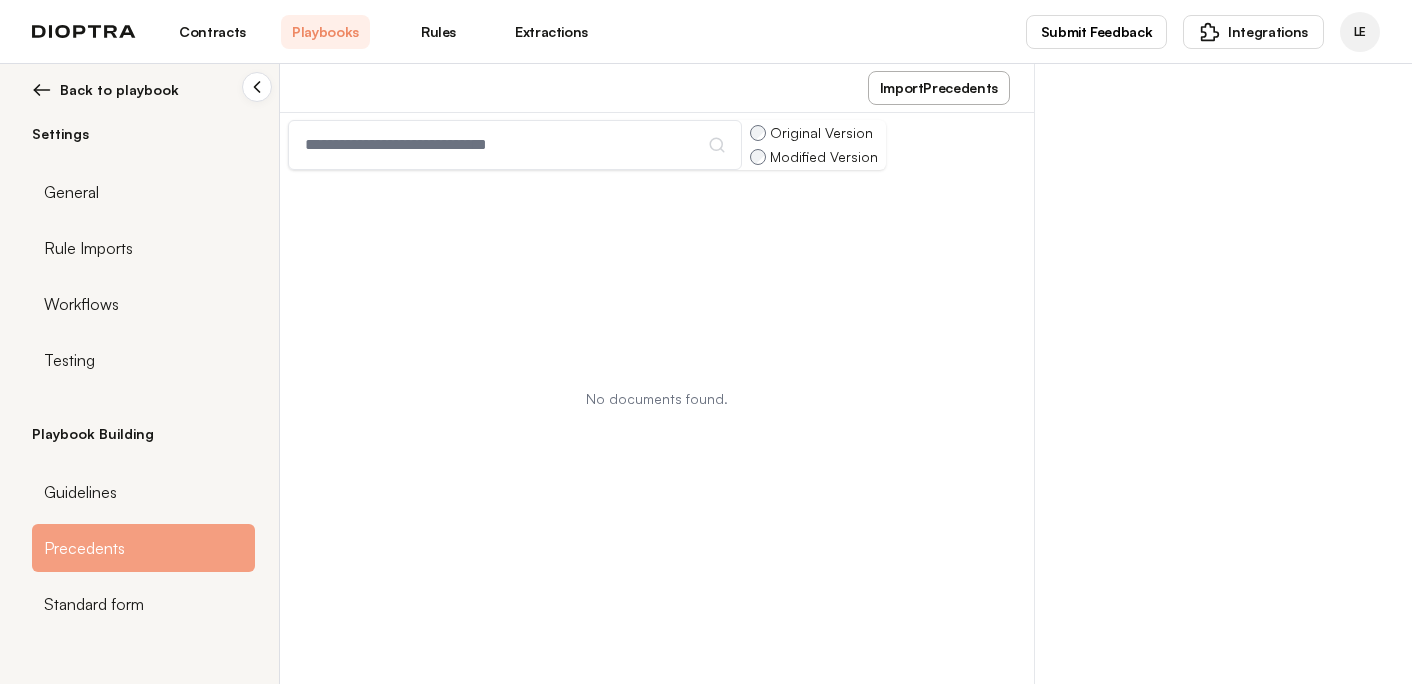 click on "Import  Precedents" at bounding box center (939, 88) 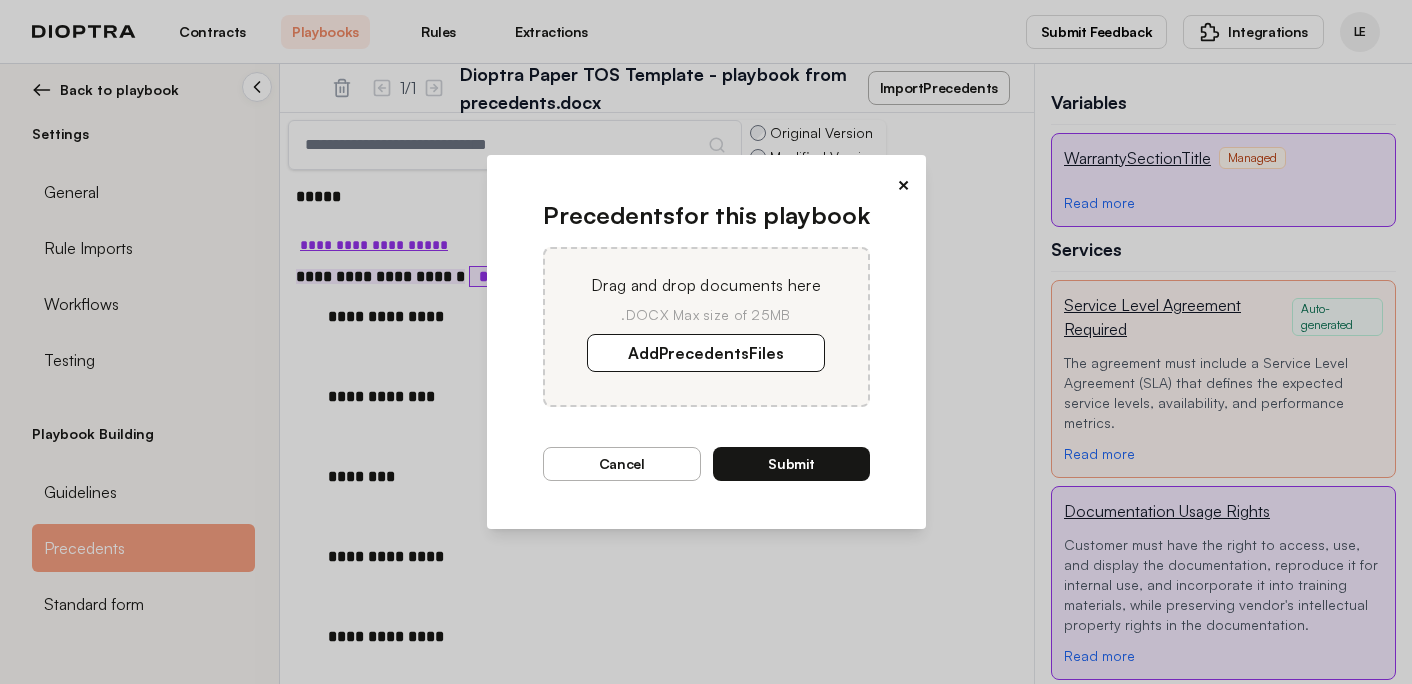 click on "×" at bounding box center (903, 185) 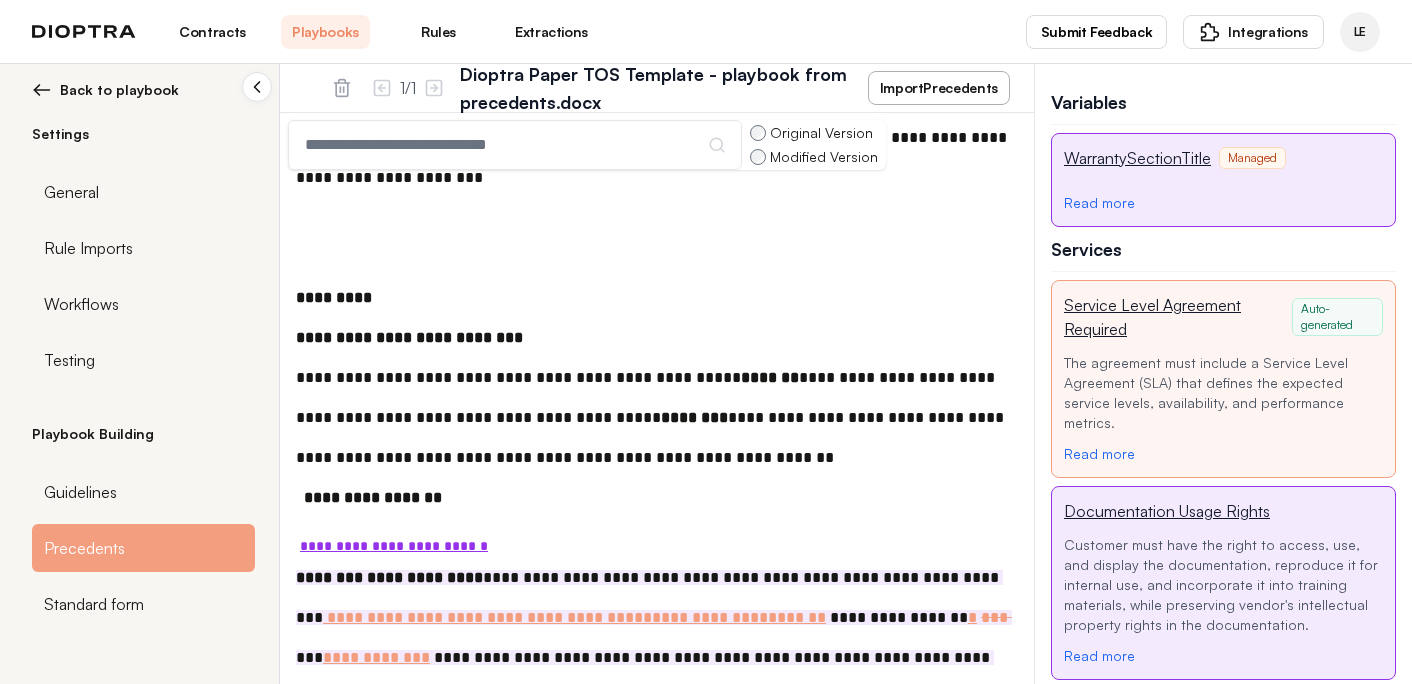 scroll, scrollTop: 2630, scrollLeft: 0, axis: vertical 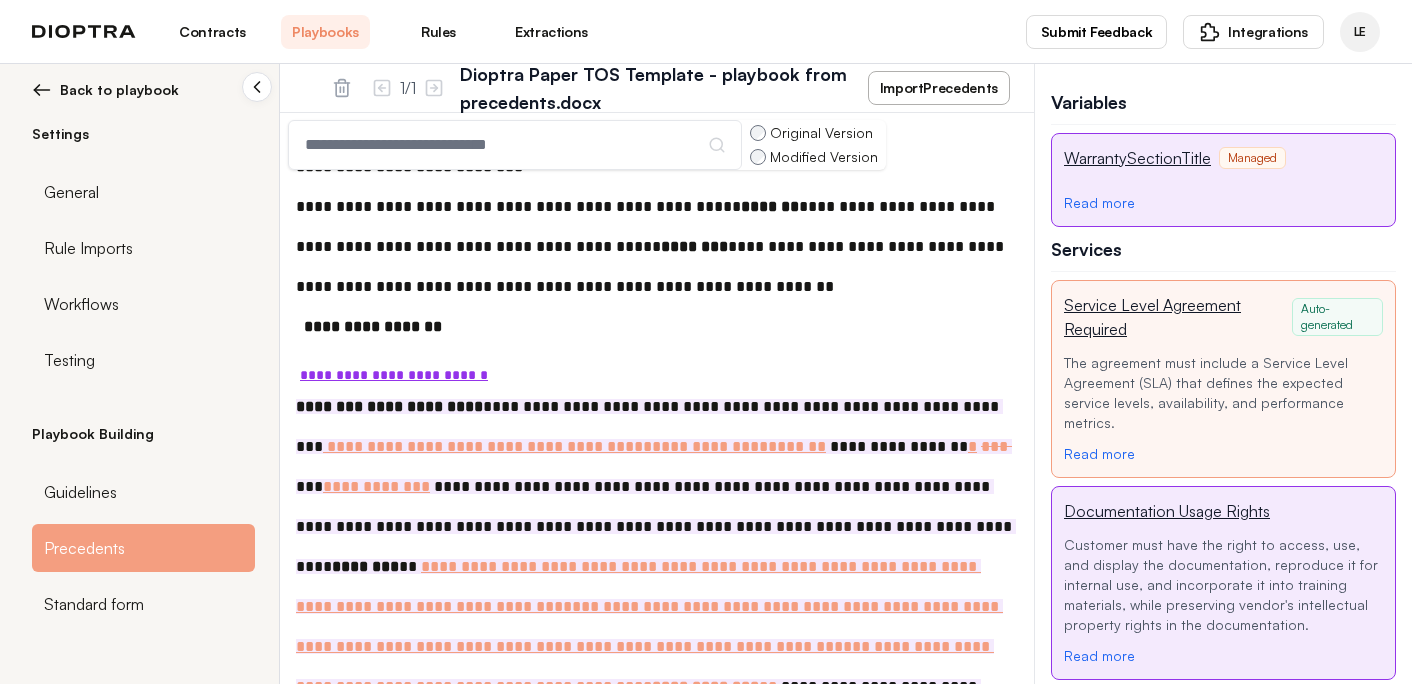 click at bounding box center (42, 90) 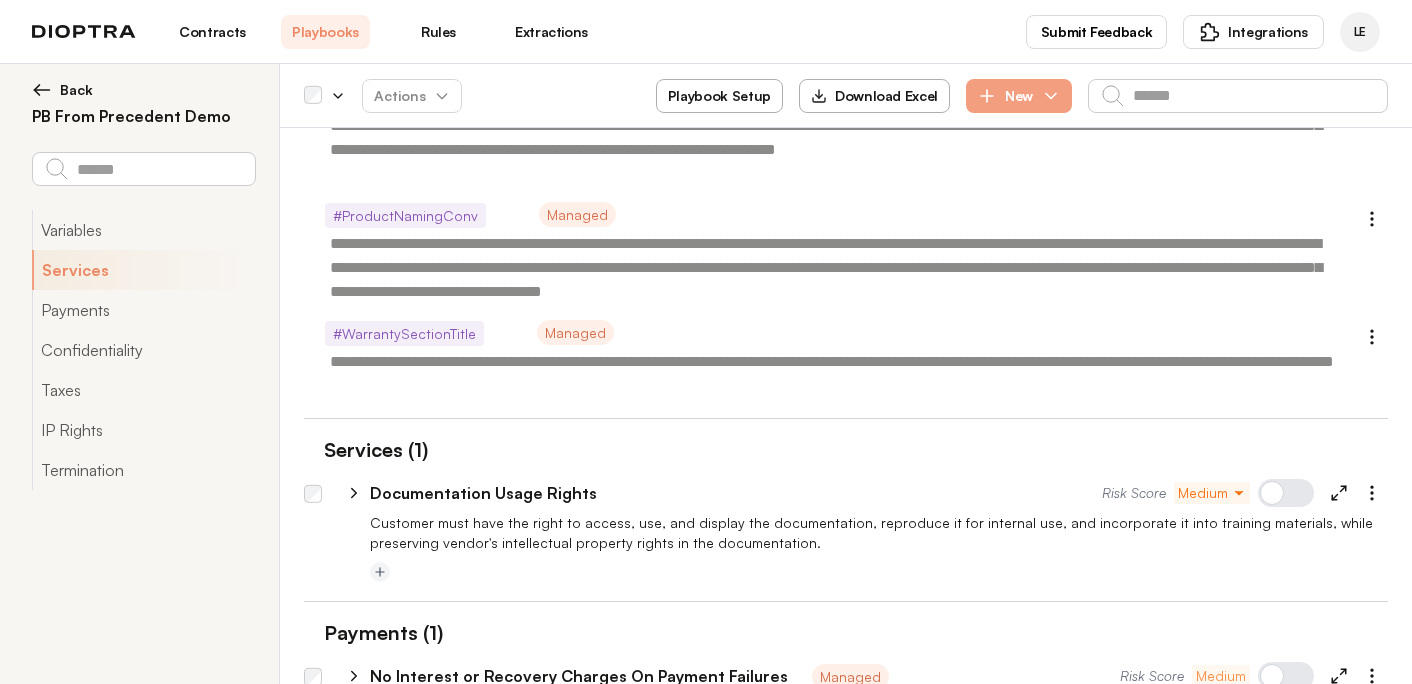 scroll, scrollTop: 162, scrollLeft: 0, axis: vertical 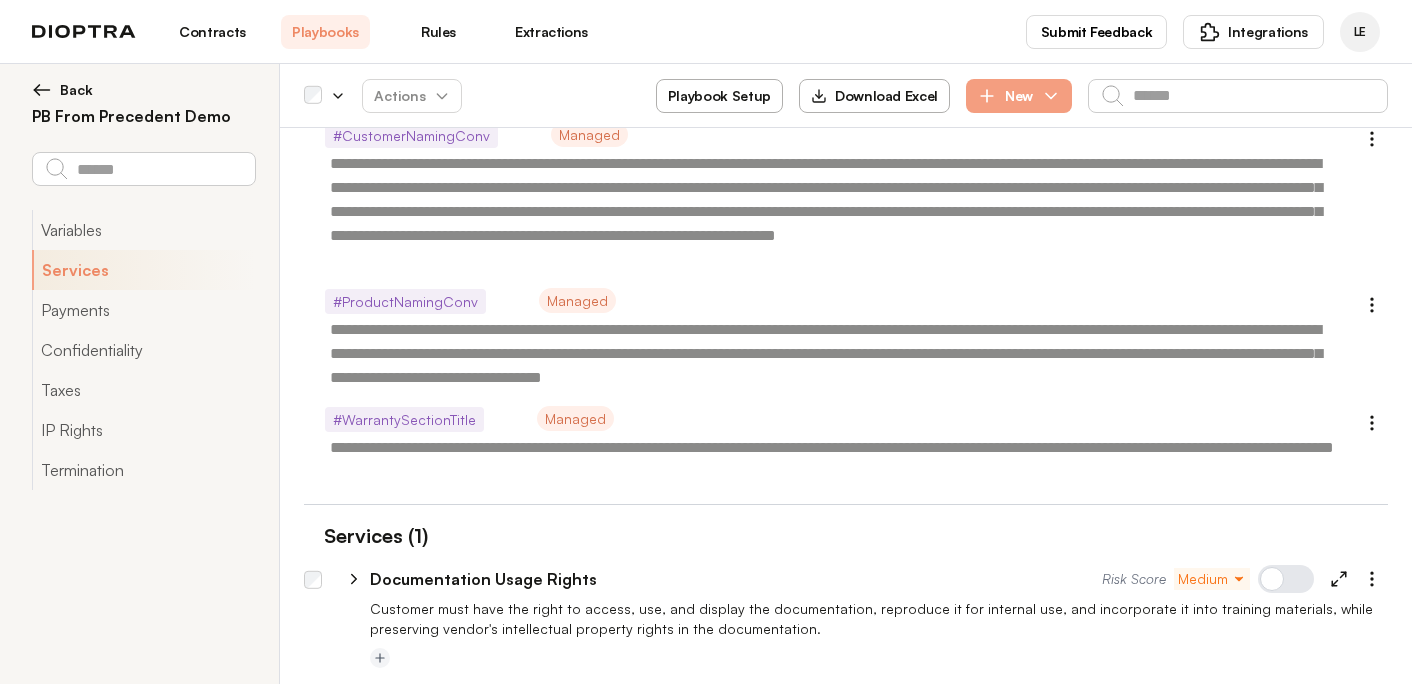 type on "*" 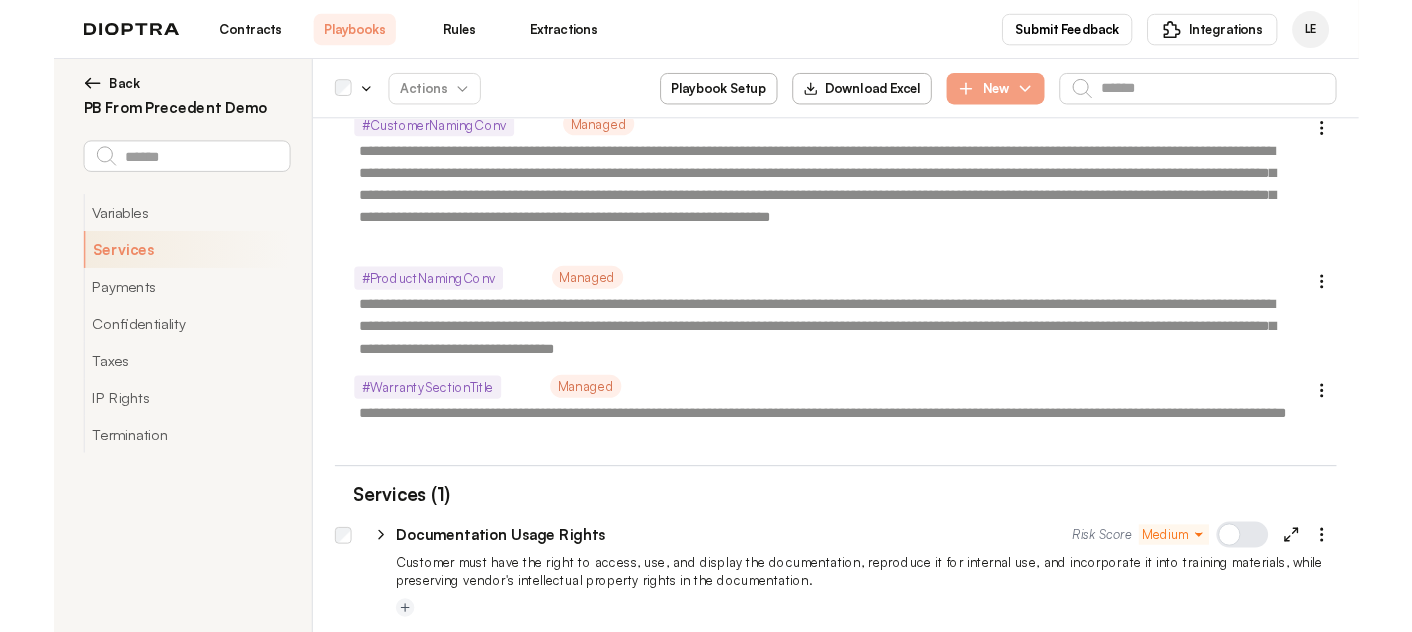 scroll, scrollTop: 0, scrollLeft: 0, axis: both 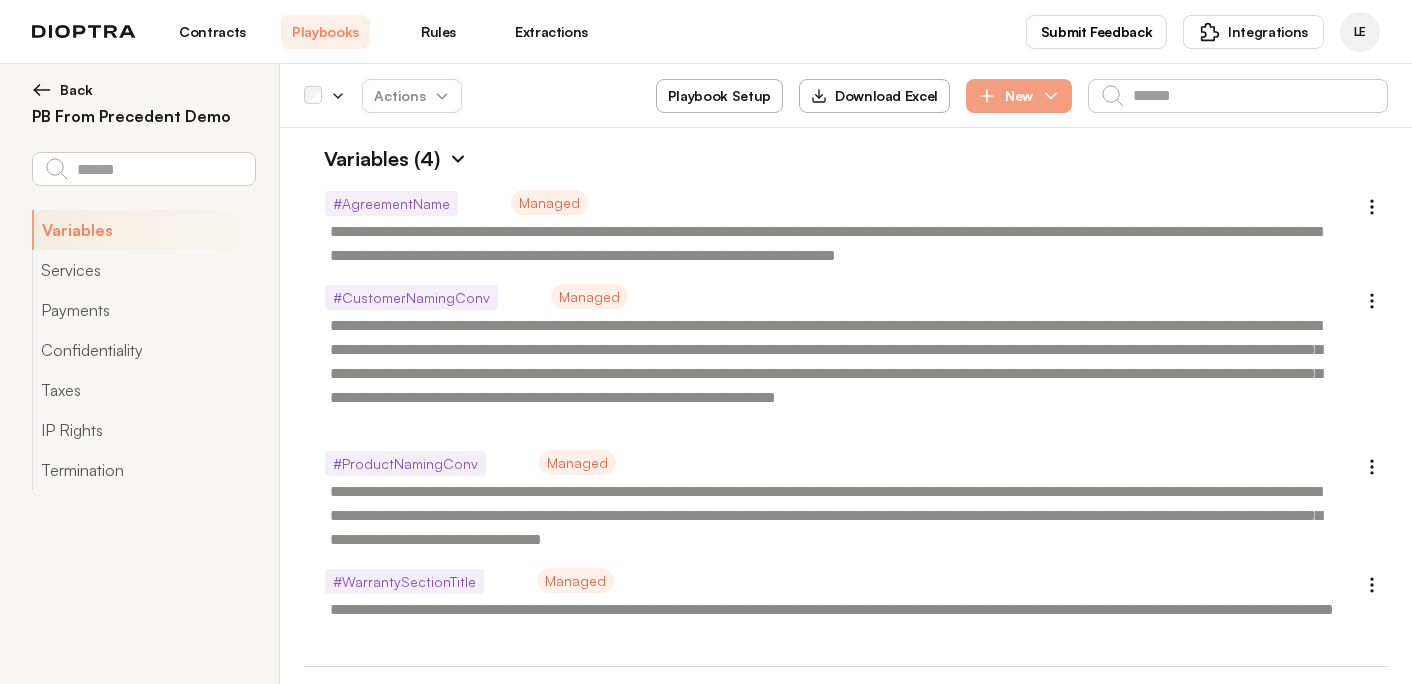 click at bounding box center (42, 90) 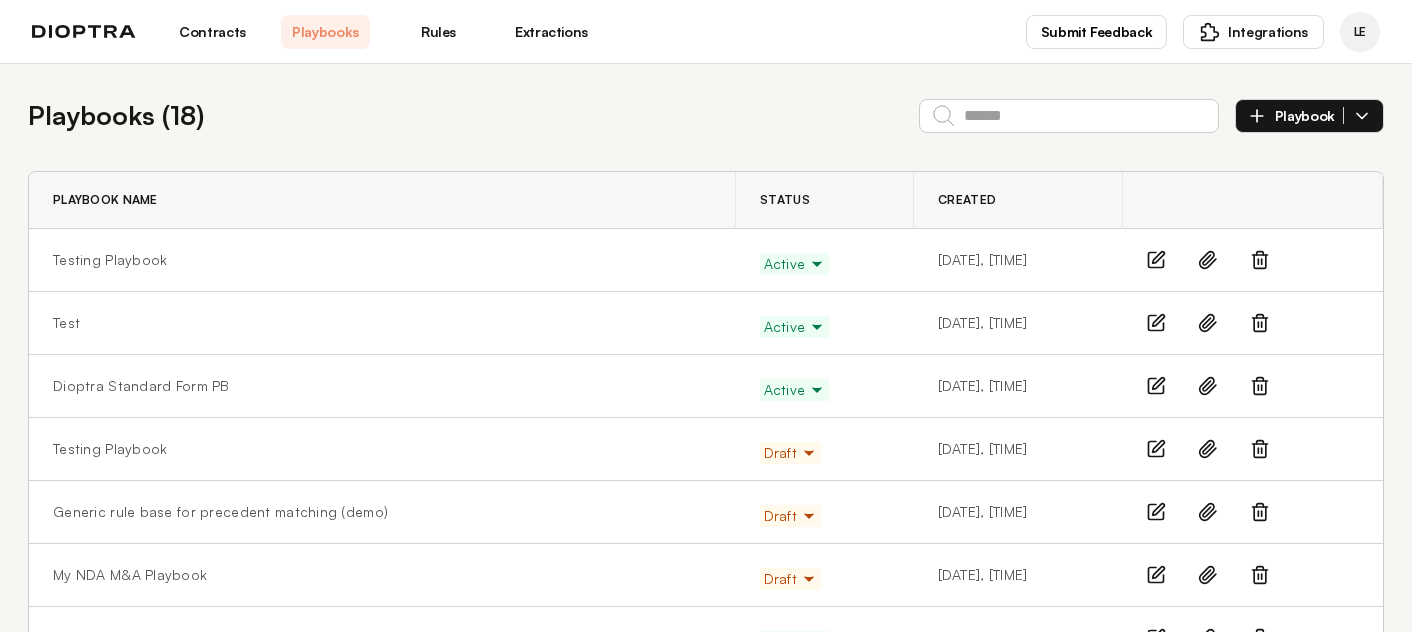 click on "Playbook" at bounding box center [1309, 116] 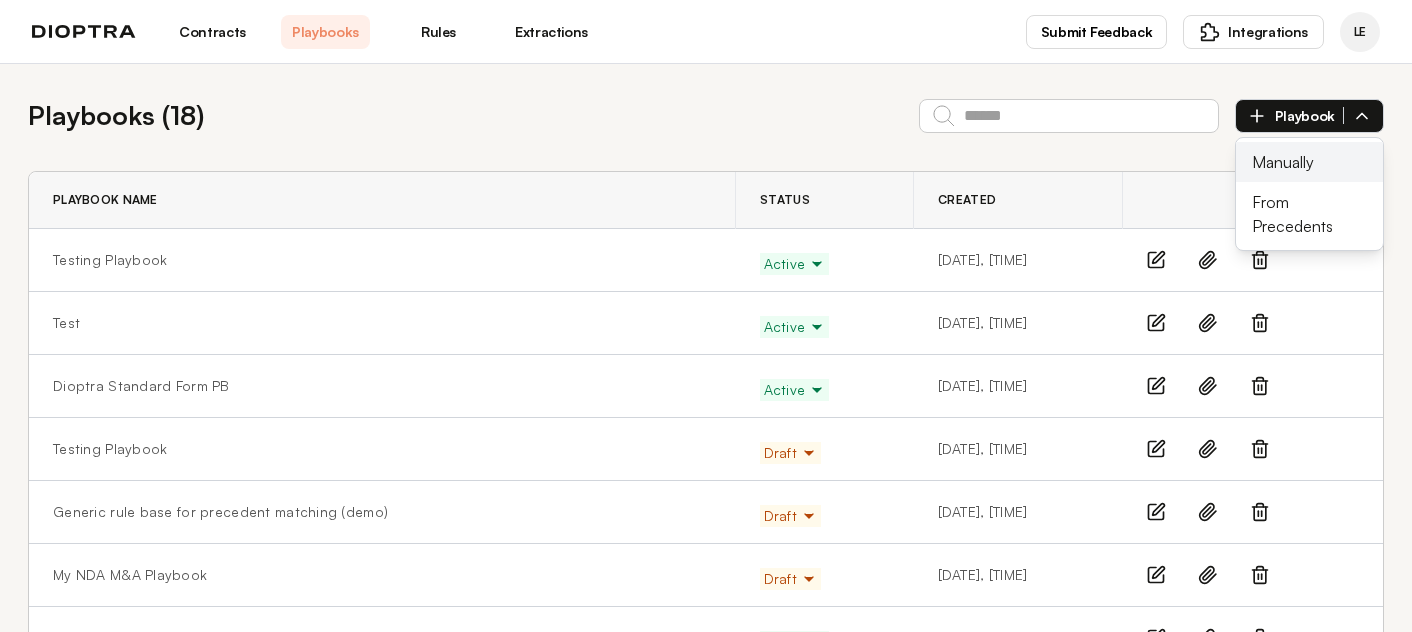 click on "Manually" at bounding box center [1309, 162] 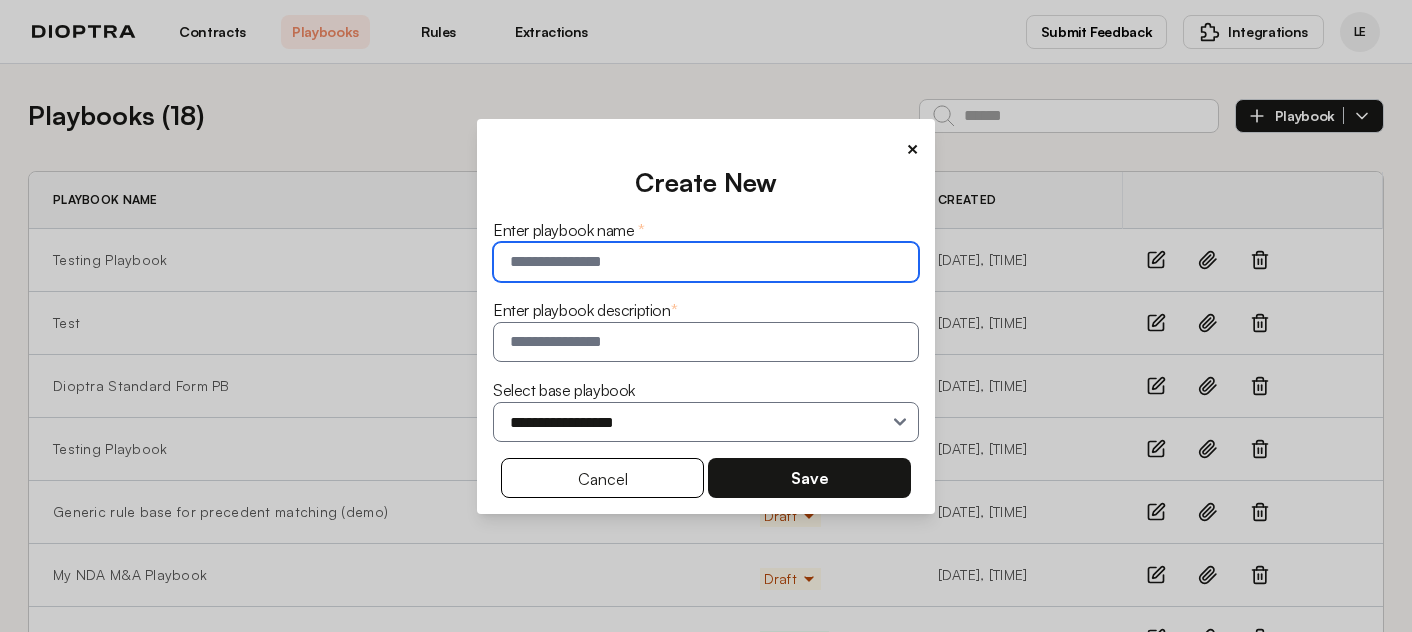 click at bounding box center (706, 262) 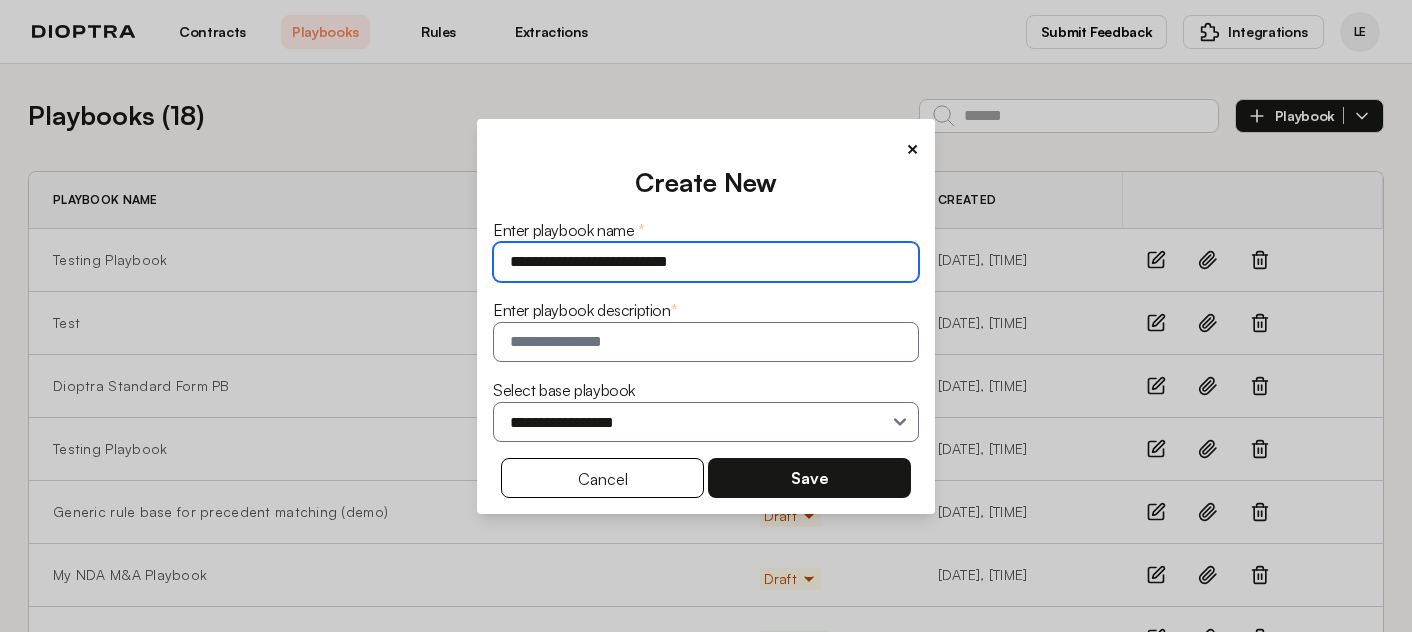 type on "**********" 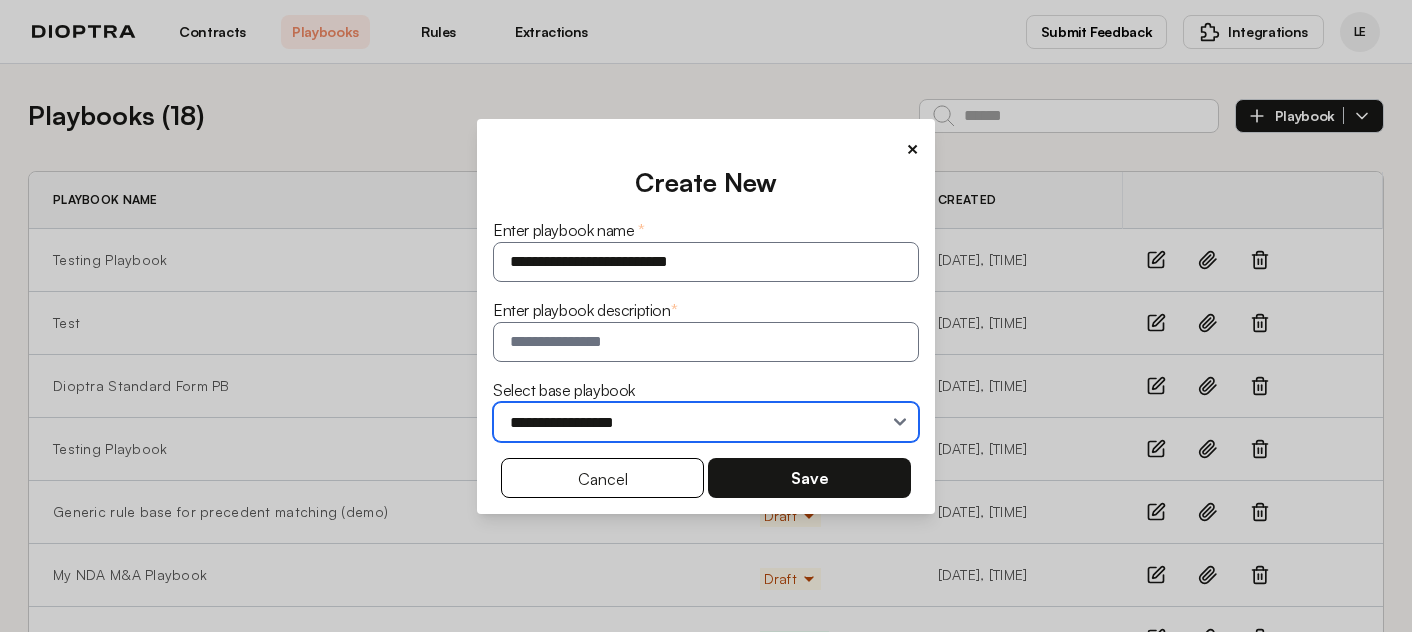 click on "**********" at bounding box center [706, 422] 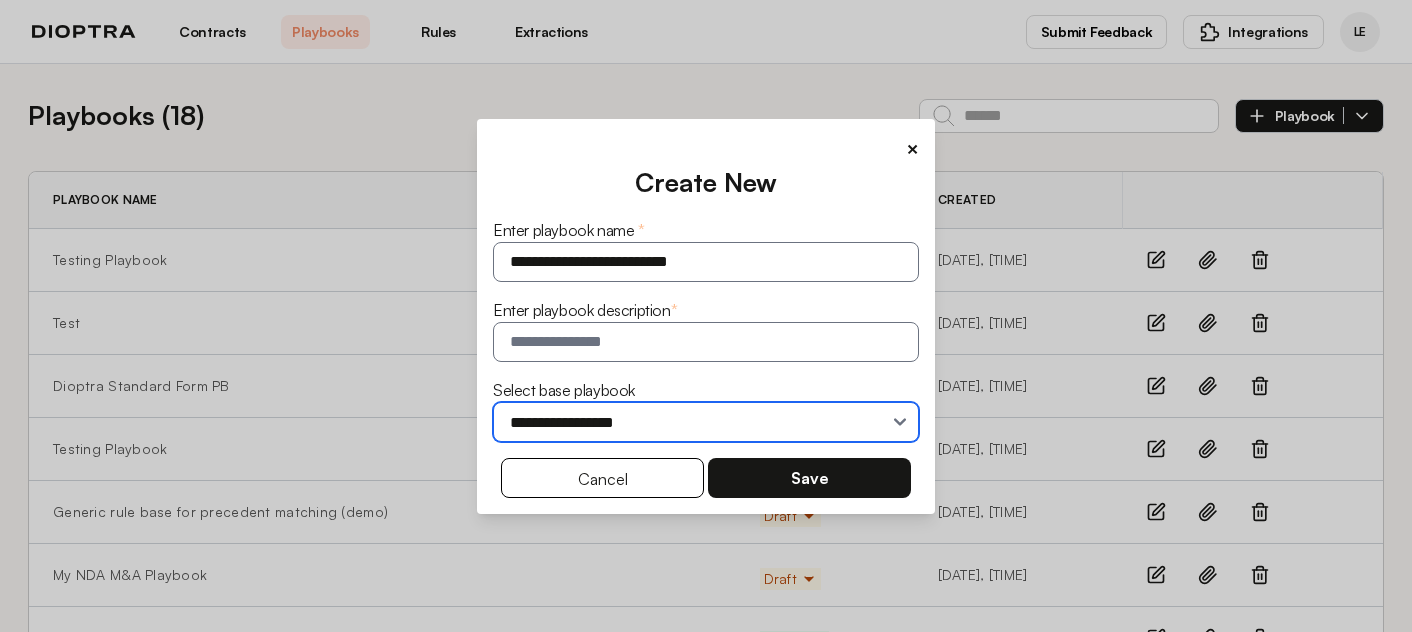 select on "**********" 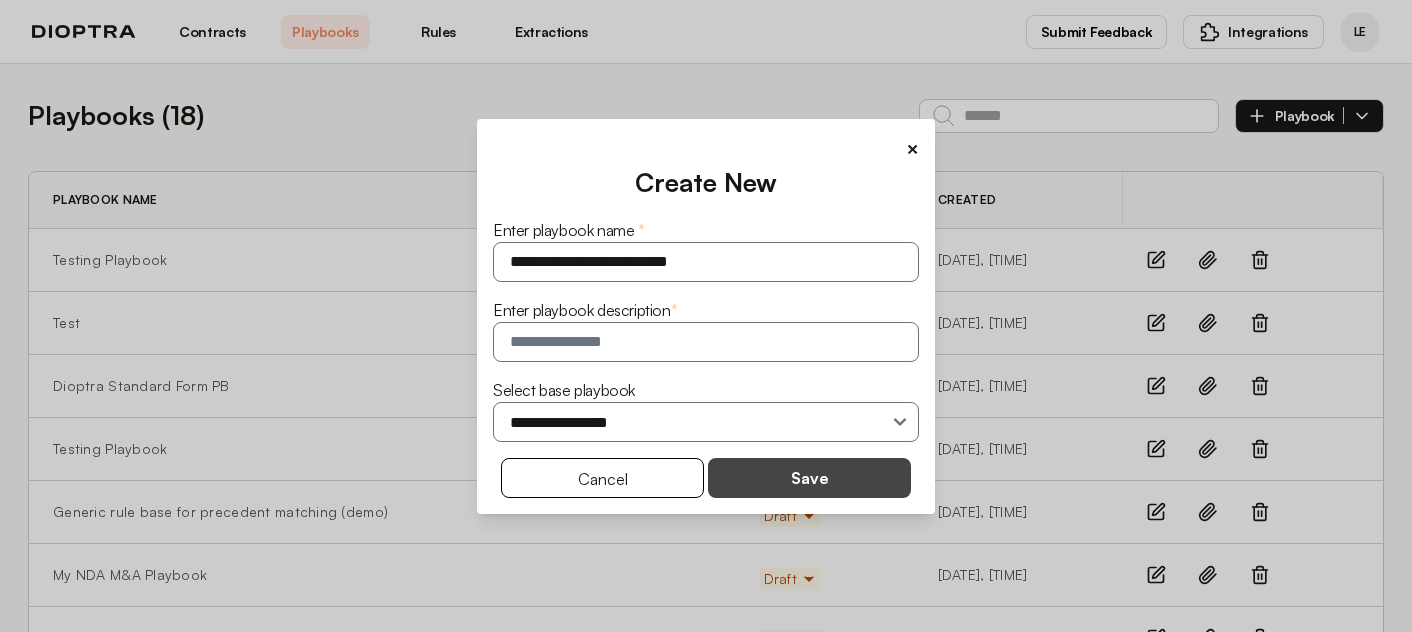 click on "Save" at bounding box center (809, 478) 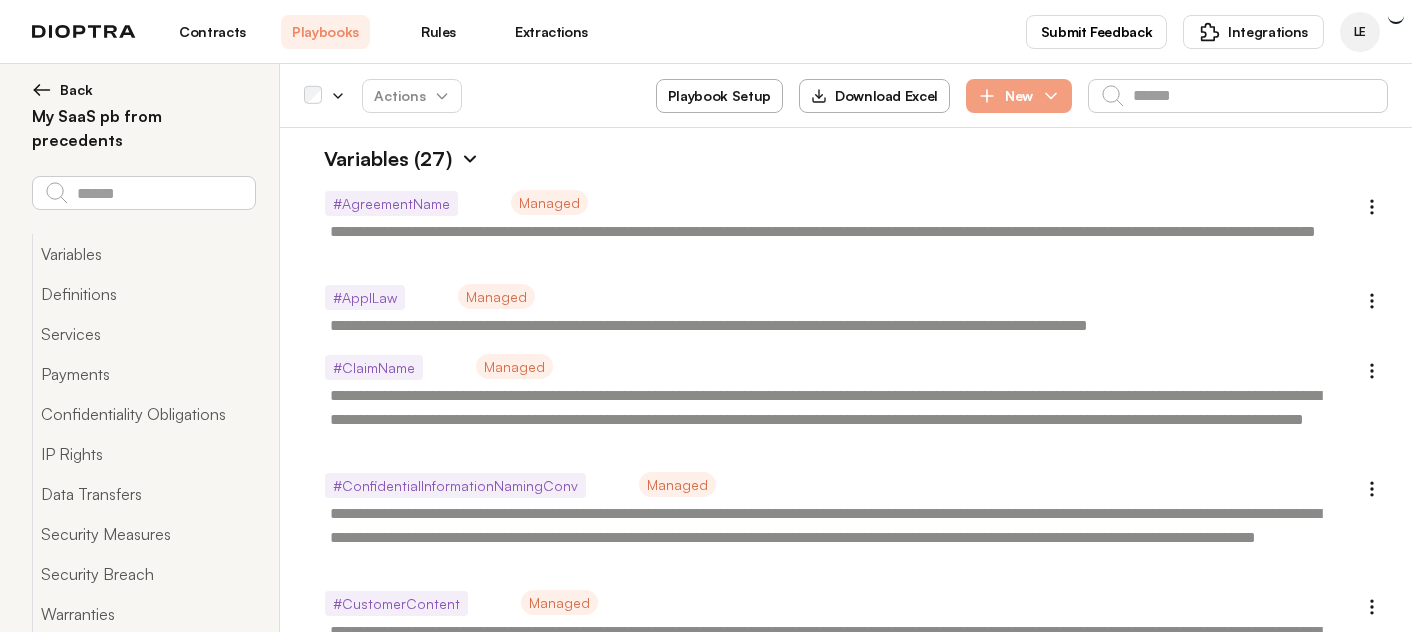 type on "*" 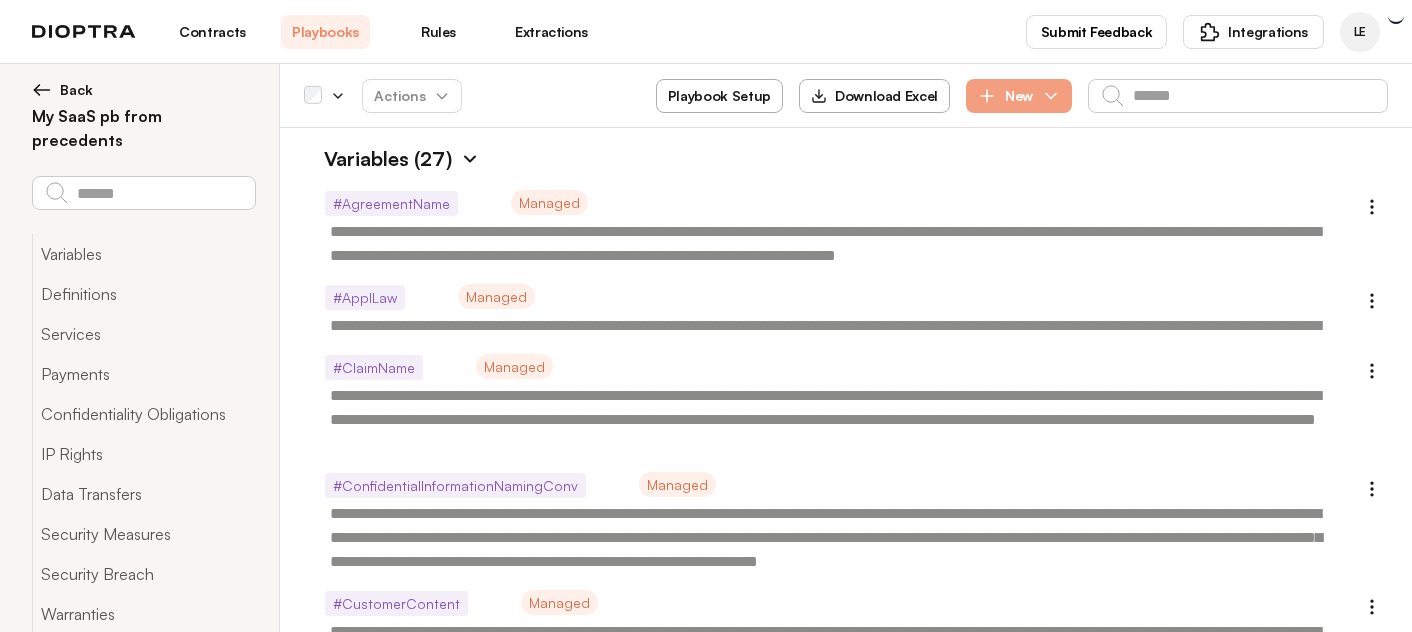 type on "*" 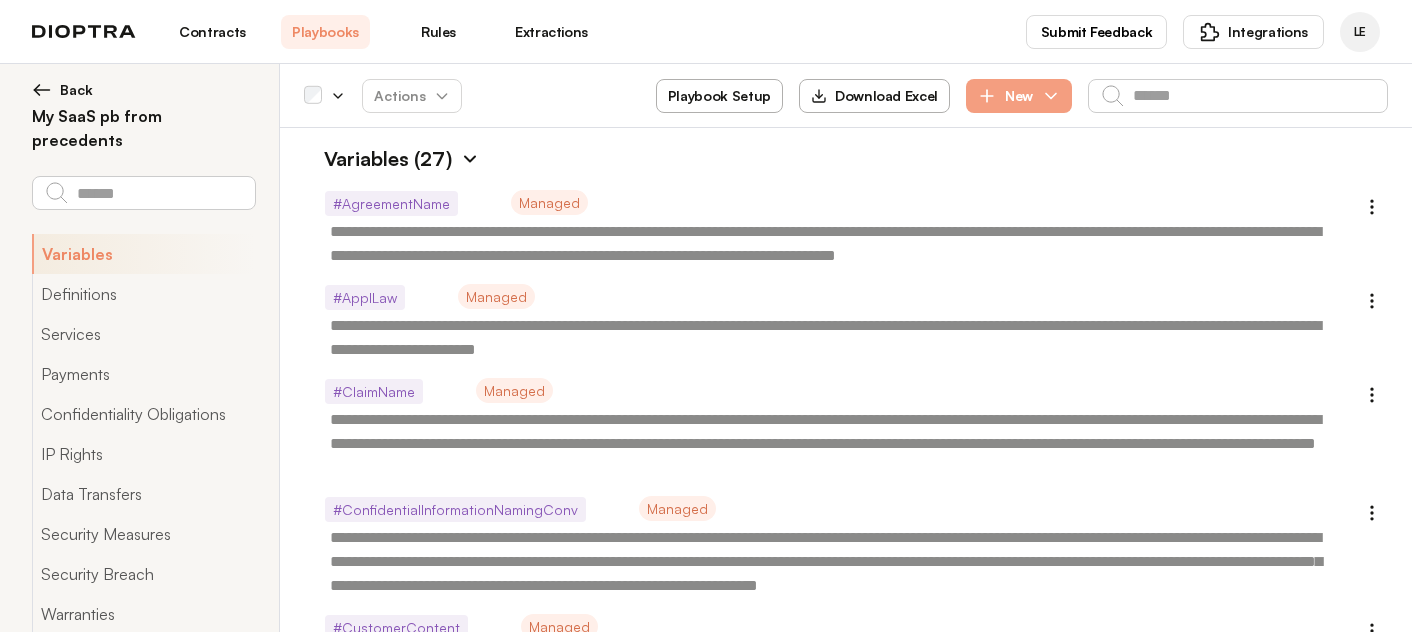 click on "Playbook Setup" at bounding box center (719, 96) 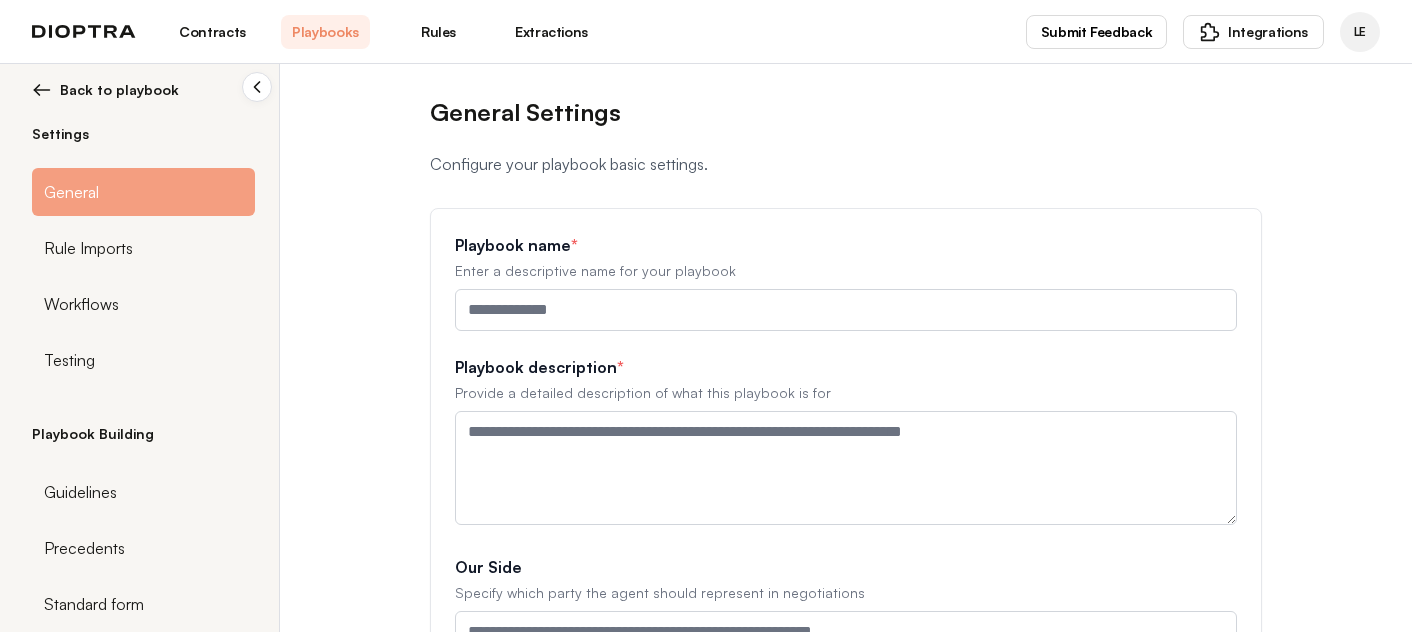 type on "**********" 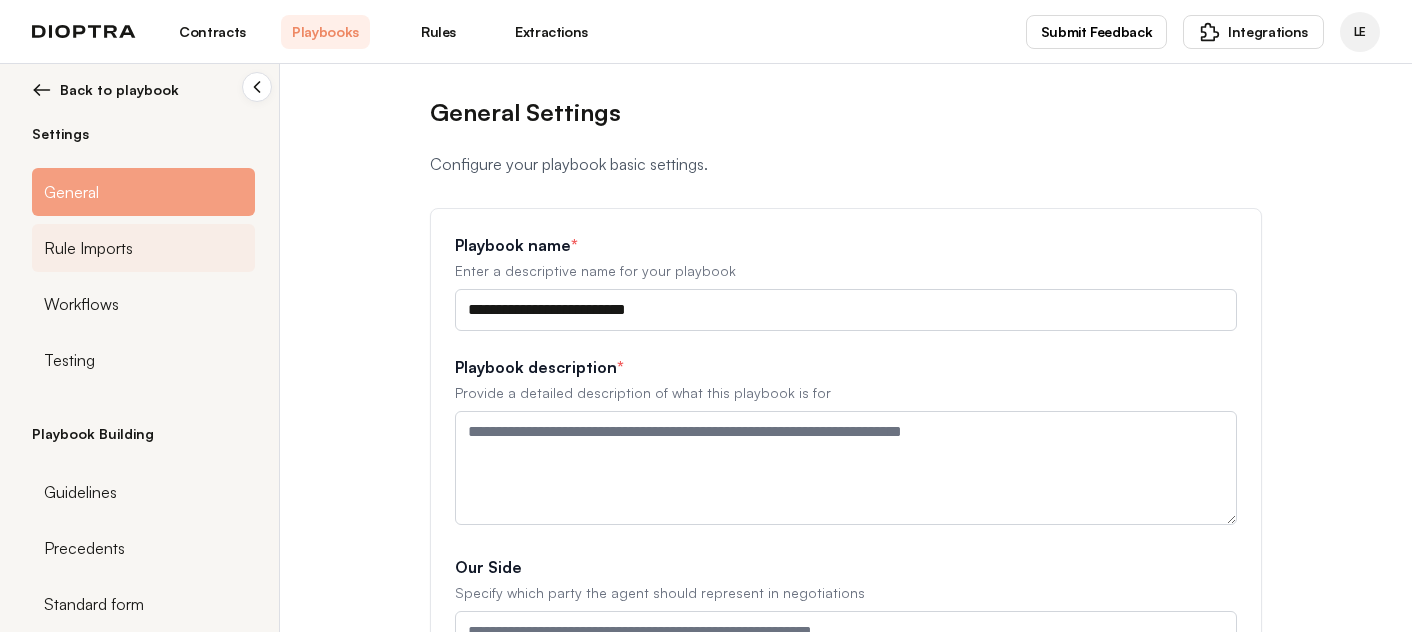 click on "Rule Imports" at bounding box center (88, 248) 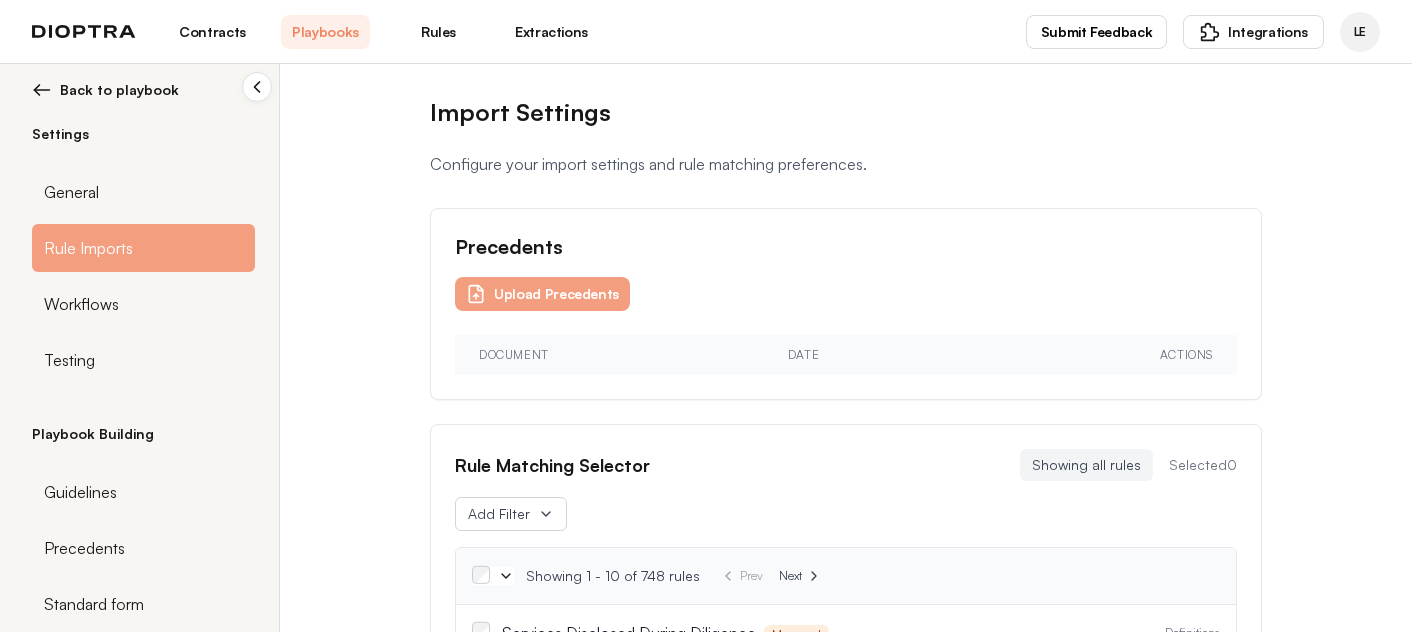 scroll, scrollTop: 1, scrollLeft: 0, axis: vertical 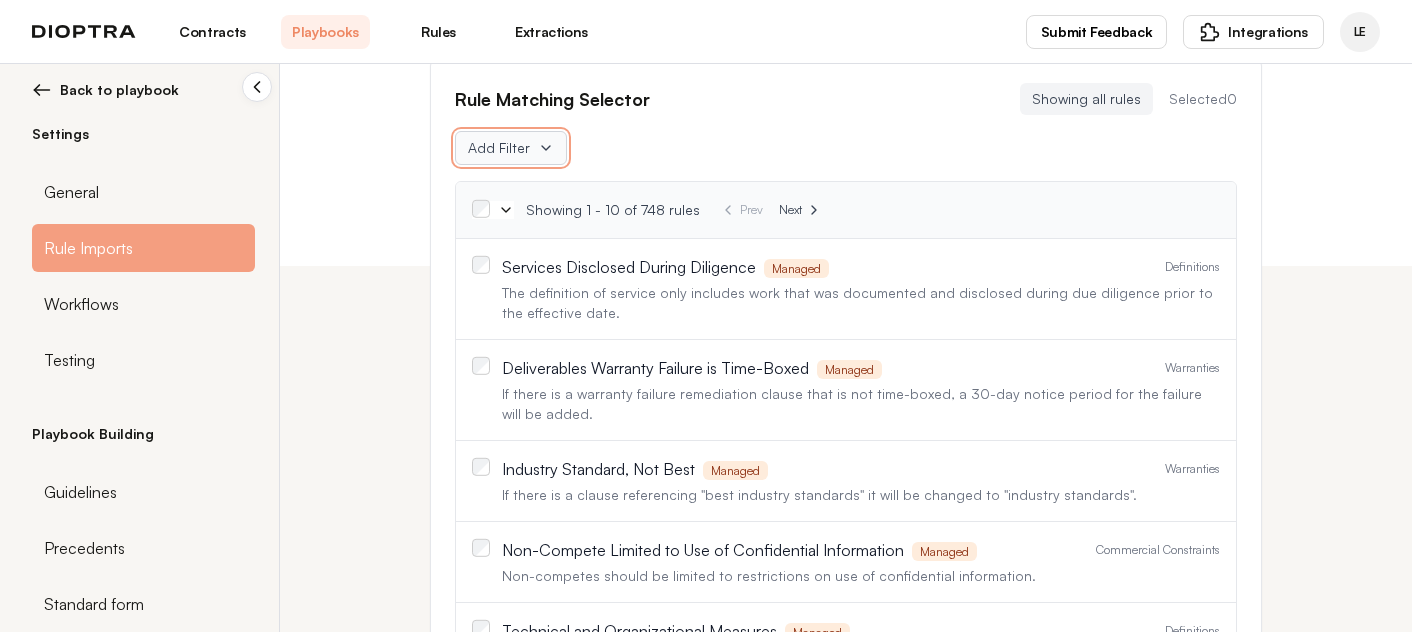 click on "Add Filter" at bounding box center [499, 148] 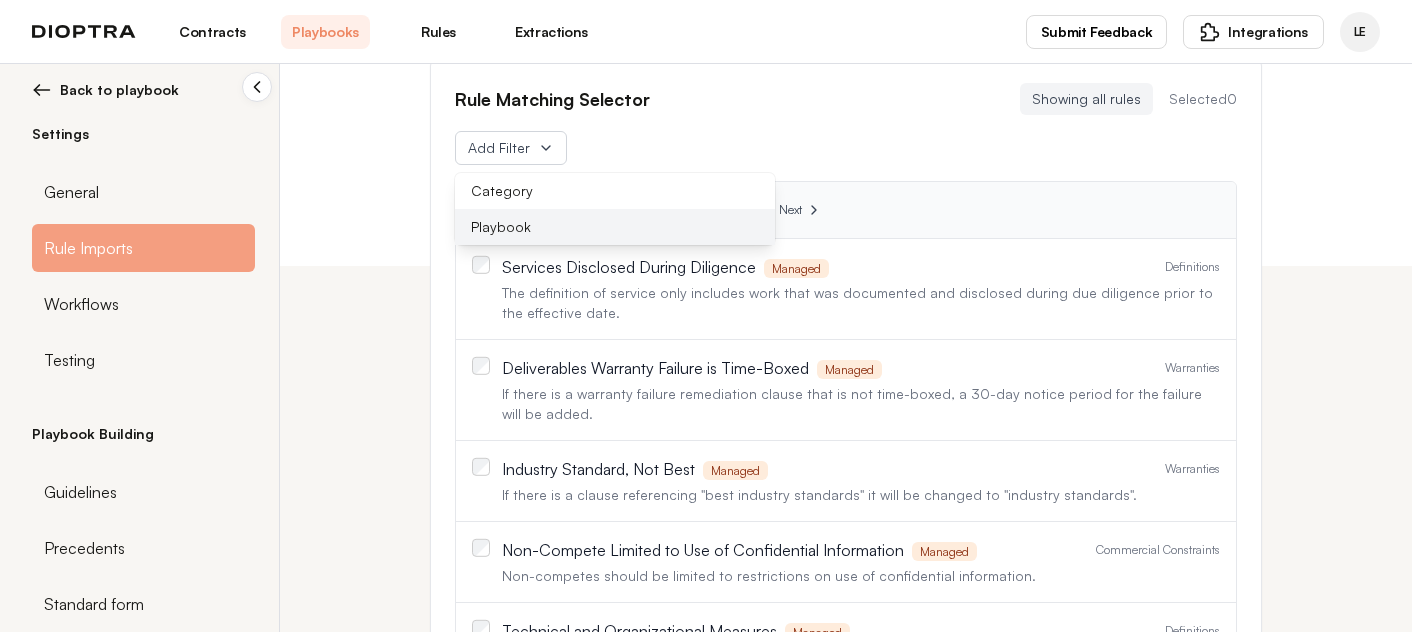 click on "Playbook" at bounding box center [615, 227] 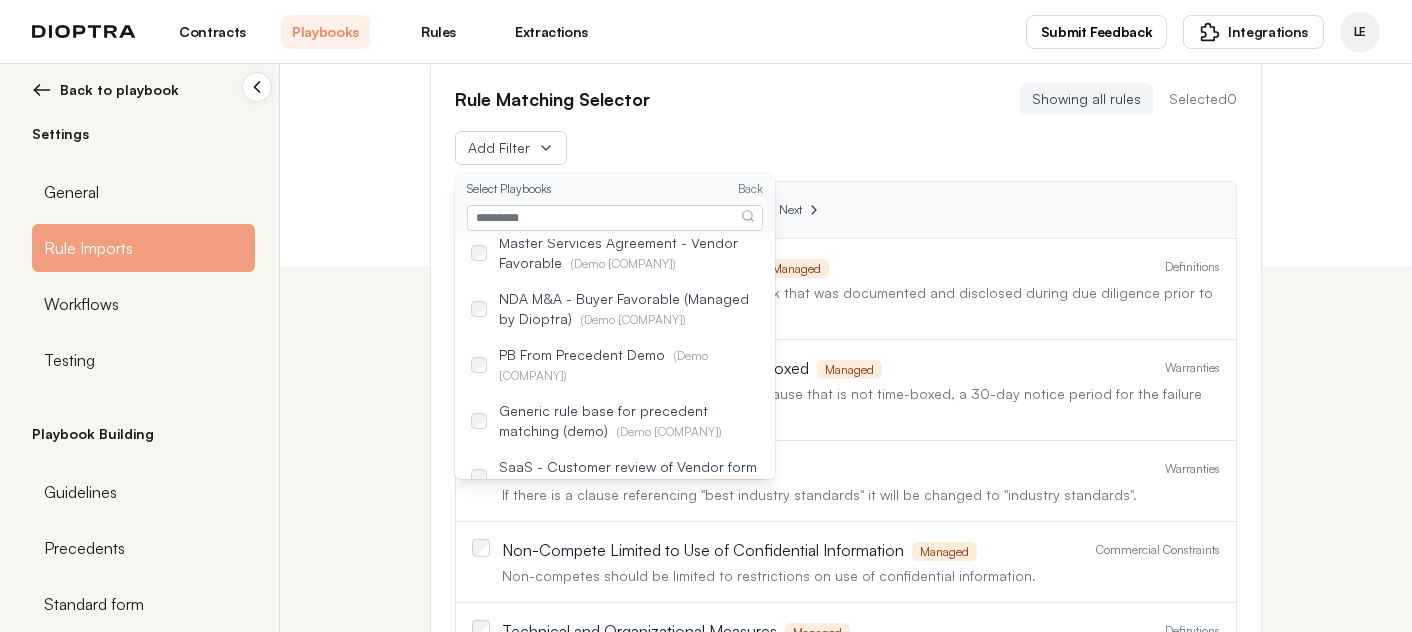 scroll, scrollTop: 610, scrollLeft: 0, axis: vertical 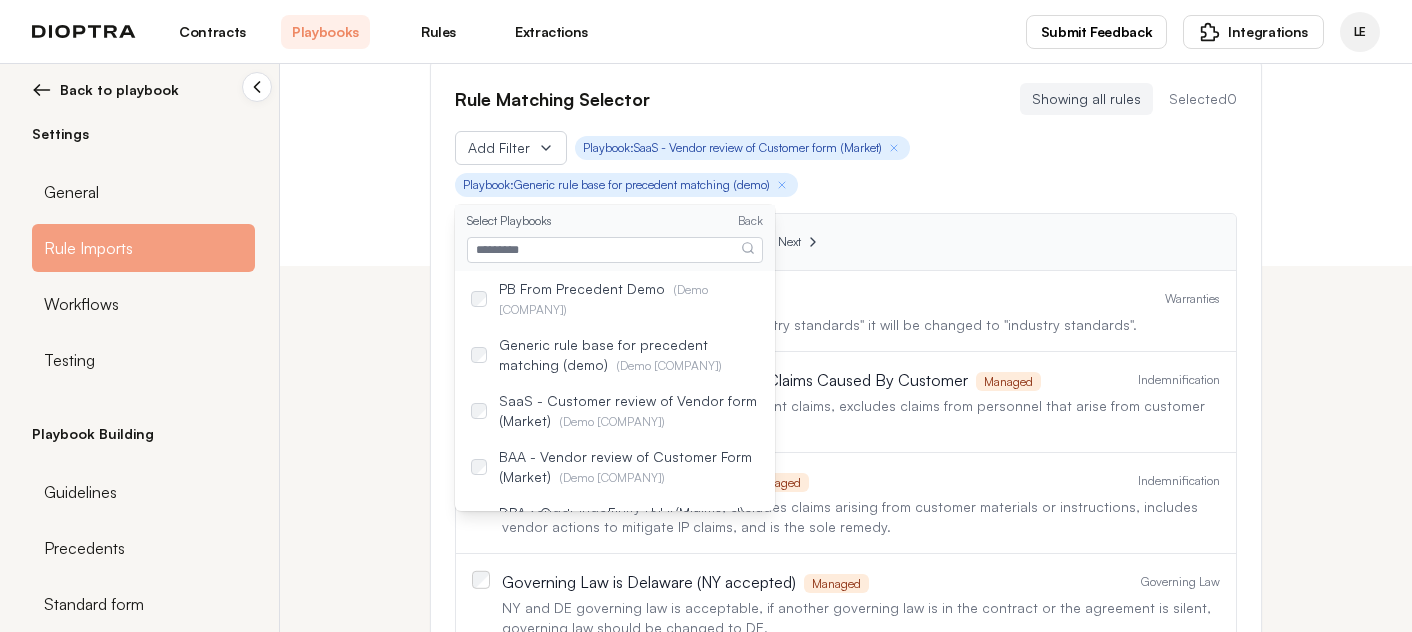 click on "Import Settings Configure your import settings and rule matching preferences. Precedents Upload Precedents Document Date Actions Rule Matching Selector Showing all rules Selected  0 Add Filter Playbook:  SaaS - Vendor review of Customer form (Market) Playbook:  Generic rule base for precedent matching (demo) Select Playbooks Back DPA - Vendor Favorable (Managed by [COMPANY]) ( Demo [COMPANY] ) My NDA M&A Playbook ( Demo [COMPANY] ) Interview MnA Playbook ( Demo [COMPANY] ) Test ( Demo [COMPANY] ) Demo DPA playbook ( Demo [COMPANY] ) Dioptra Standard Form PB ( Demo [COMPANY] ) Testing Playbook ( Demo [COMPANY] ) NDA - Commercial - Party Agnostic ( Demo [COMPANY] ) SaaS - Vendor review of Customer form (Market) ( Demo [COMPANY] ) NDA - Start-up Discloser review of counterparty form (Market) ( Demo [COMPANY] ) Testing Playbook ( Demo [COMPANY] ) Master Services Agreement - Vendor Favorable ( Demo [COMPANY] ) NDA M&A - Buyer Favorable (Managed by [COMPANY]) ( Demo [COMPANY] ) PB From Precedent Demo ( Demo [COMPANY] ) ( Demo [COMPANY] ) ( ) ( )" at bounding box center [706, -18] 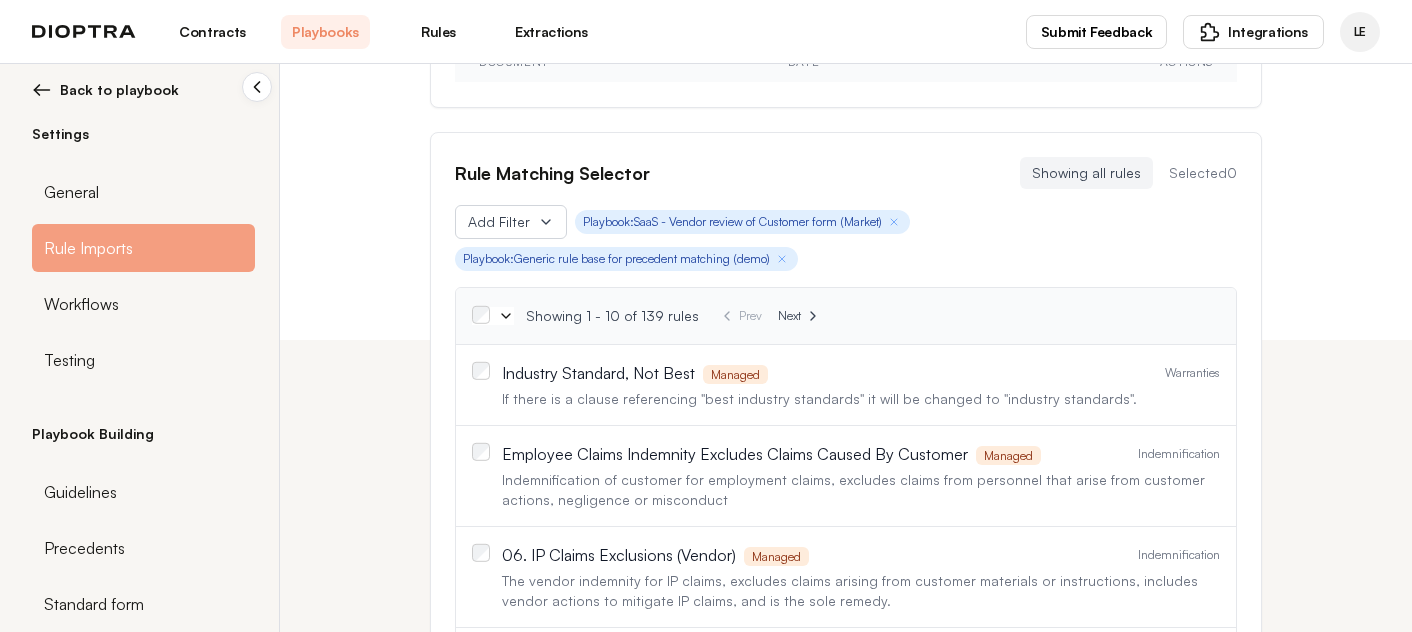 scroll, scrollTop: 288, scrollLeft: 0, axis: vertical 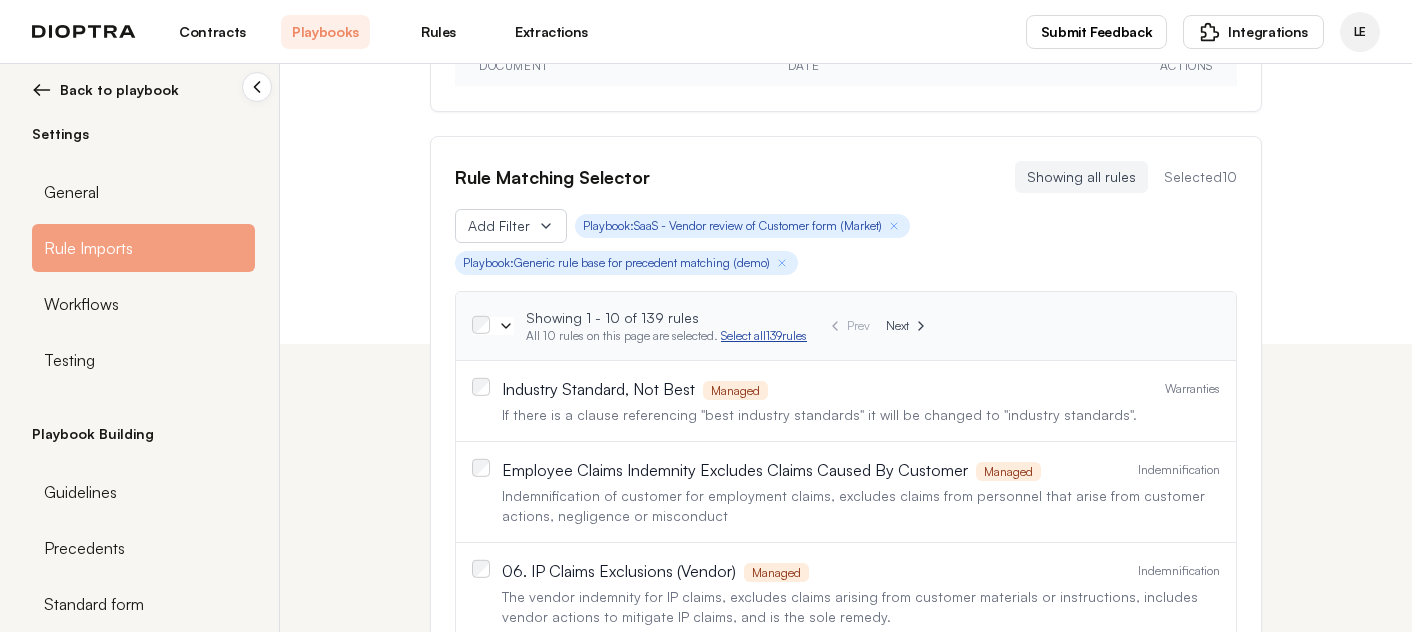 click on "Select all  139  rules" at bounding box center [764, 335] 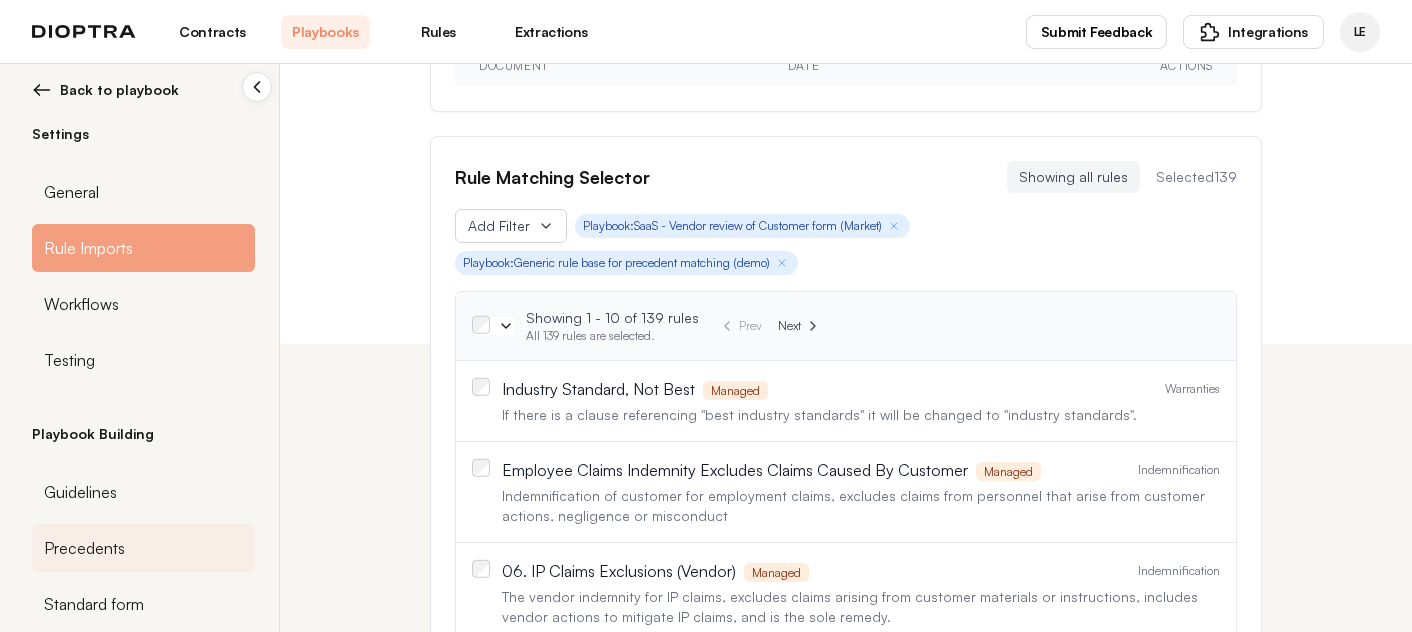 click on "Precedents" at bounding box center (143, 548) 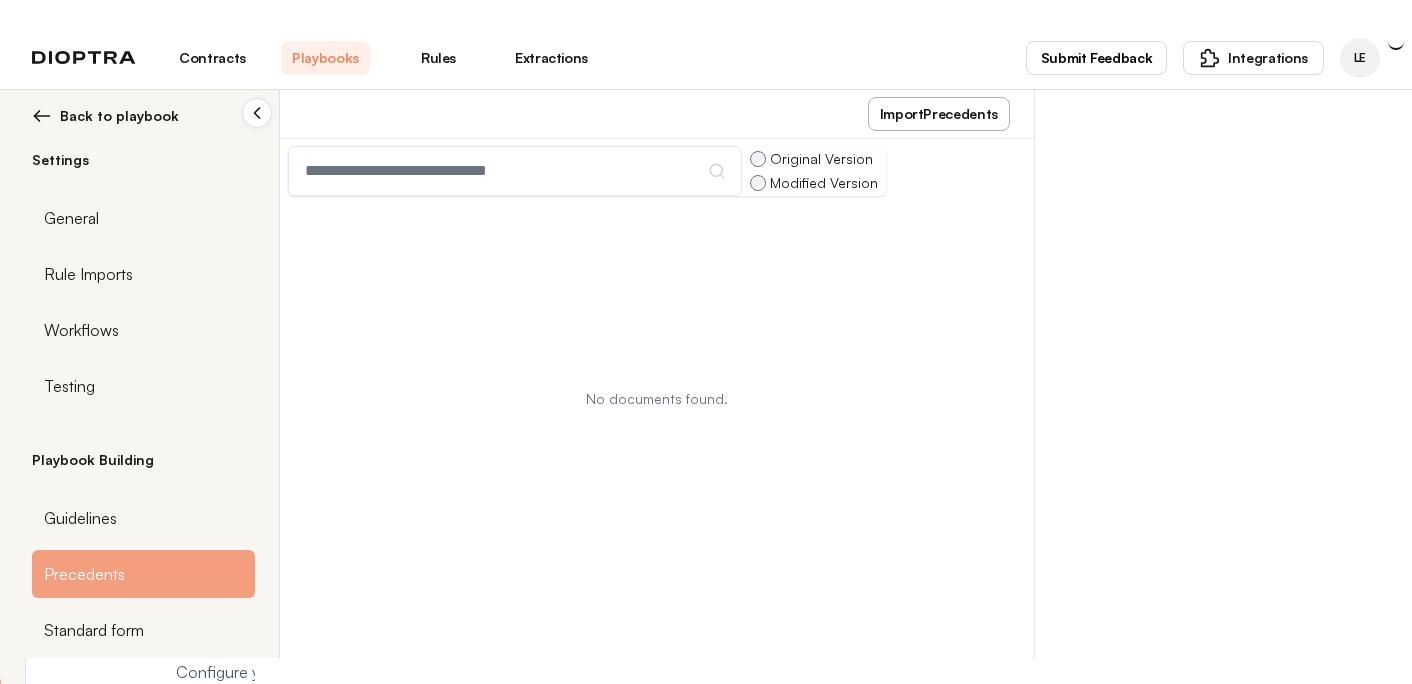 scroll, scrollTop: 0, scrollLeft: 0, axis: both 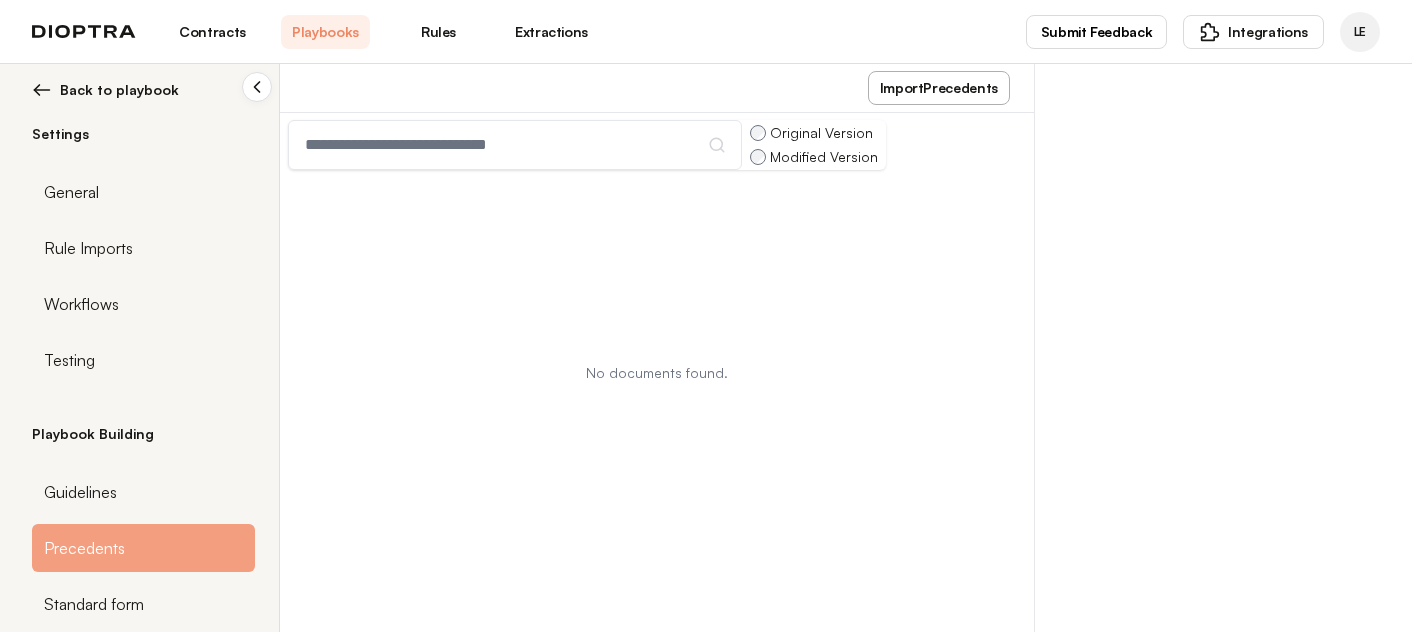 click on "Import  Precedents" at bounding box center (939, 88) 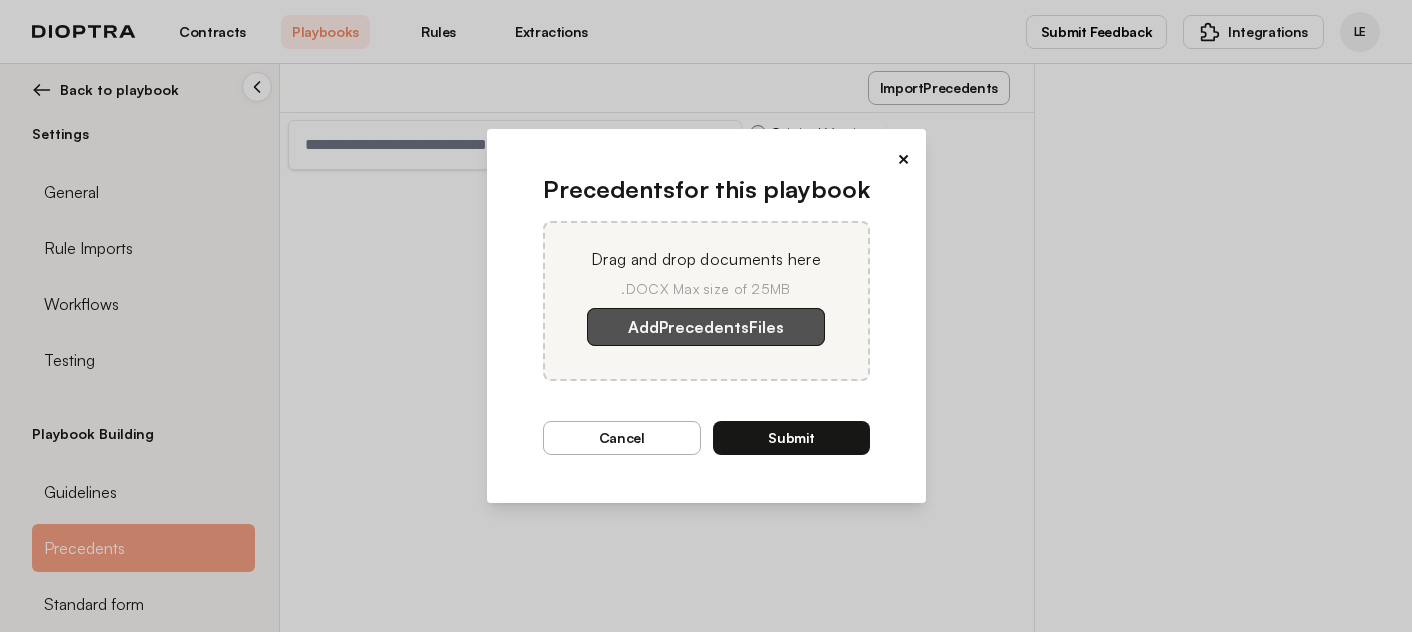 click on "Add  Precedents  Files" at bounding box center [706, 327] 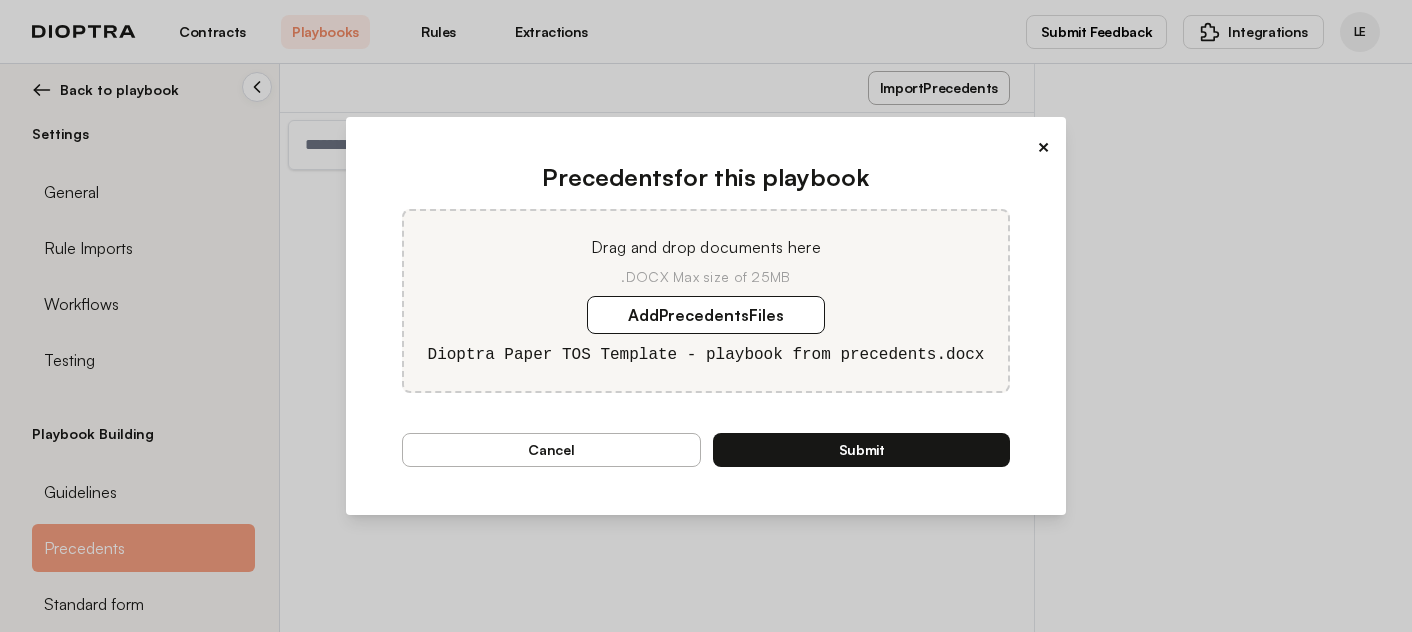 click on "Submit" at bounding box center [861, 450] 